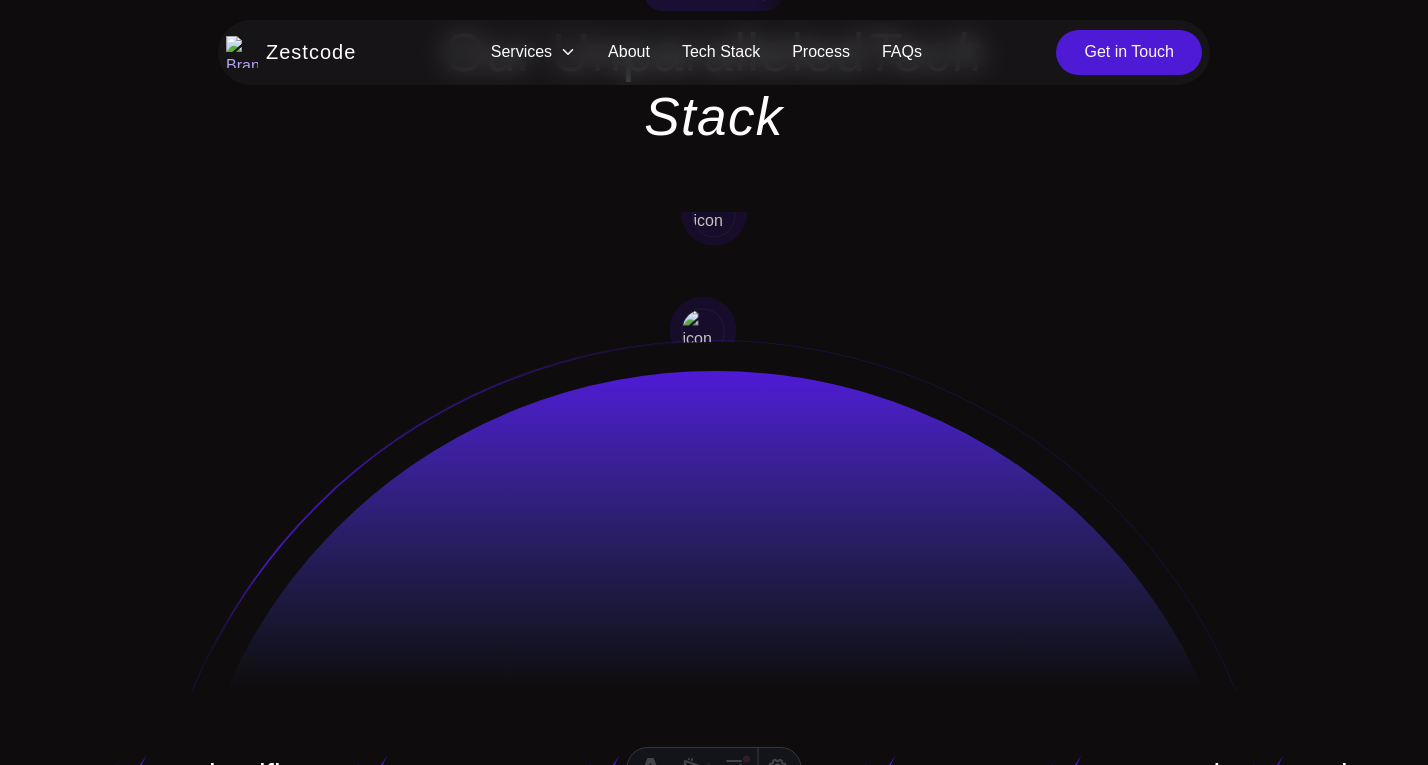 scroll, scrollTop: 4435, scrollLeft: 0, axis: vertical 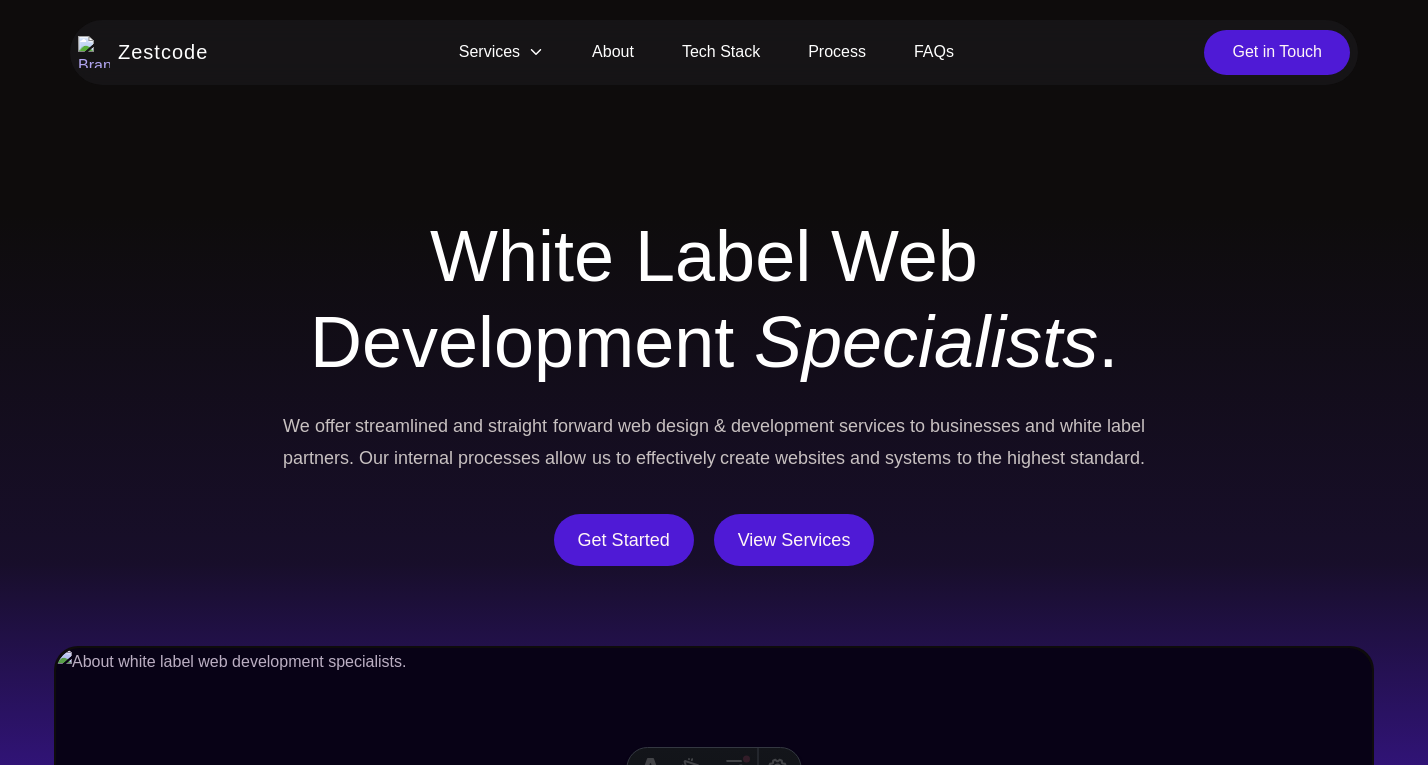 click on "Services" at bounding box center [501, 52] 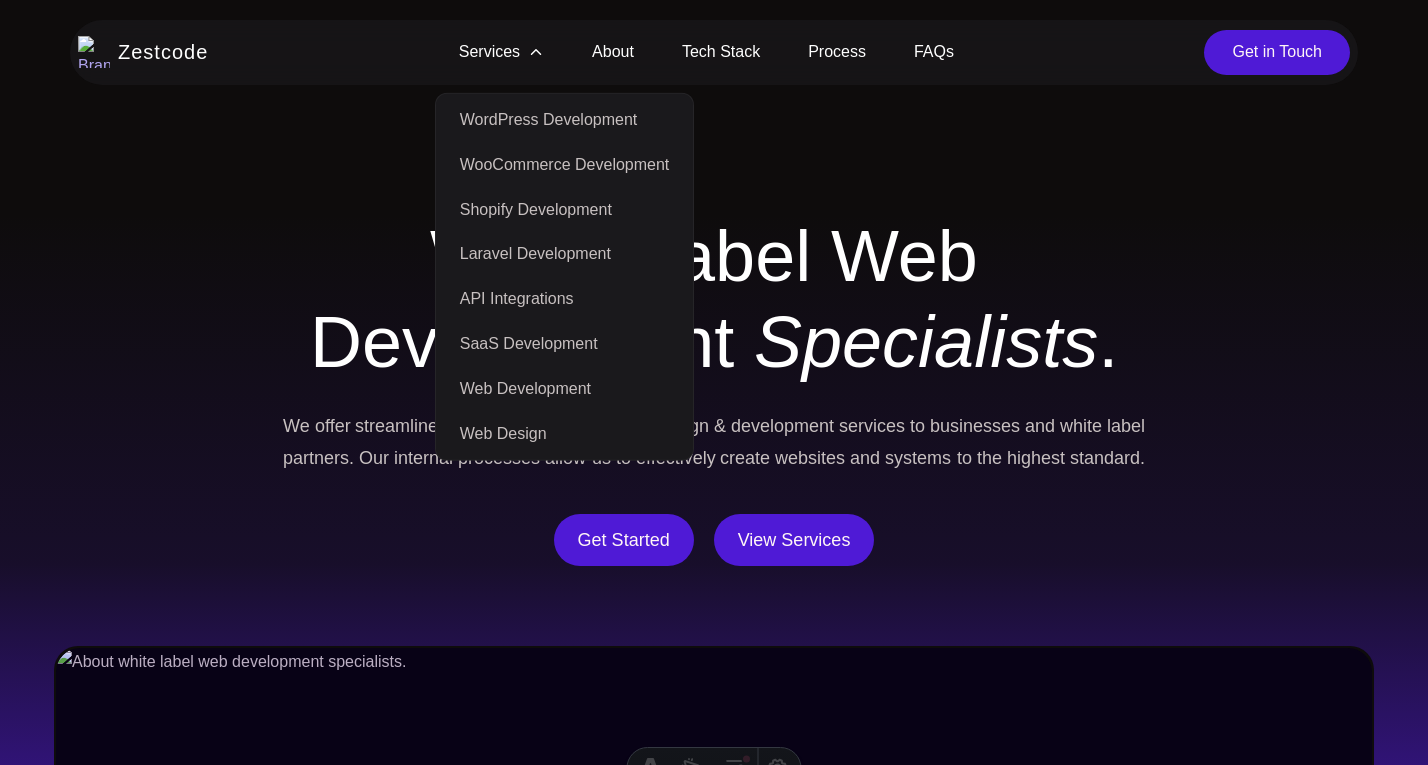 click on "Laravel Development" at bounding box center (565, 254) 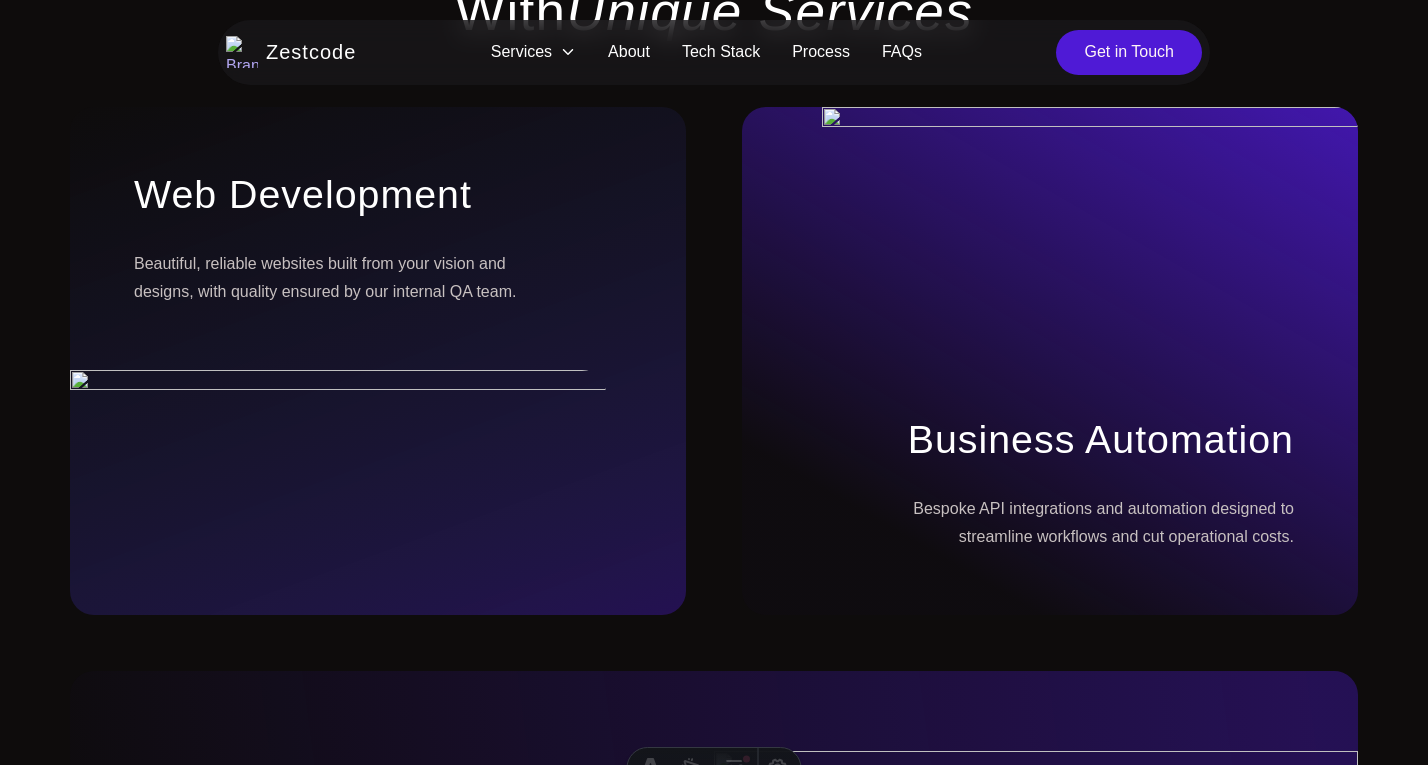 scroll, scrollTop: 2191, scrollLeft: 0, axis: vertical 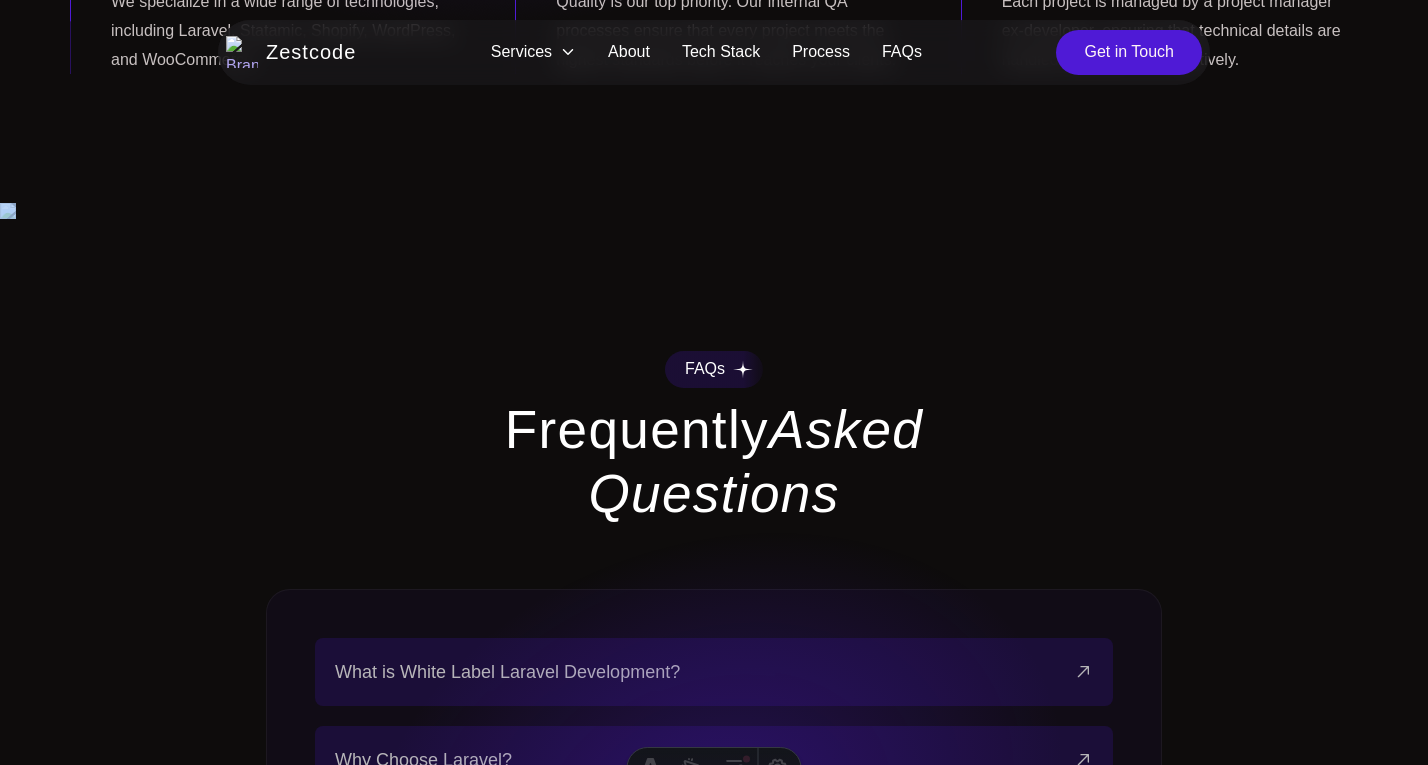 drag, startPoint x: 49, startPoint y: 210, endPoint x: 0, endPoint y: 166, distance: 65.8559 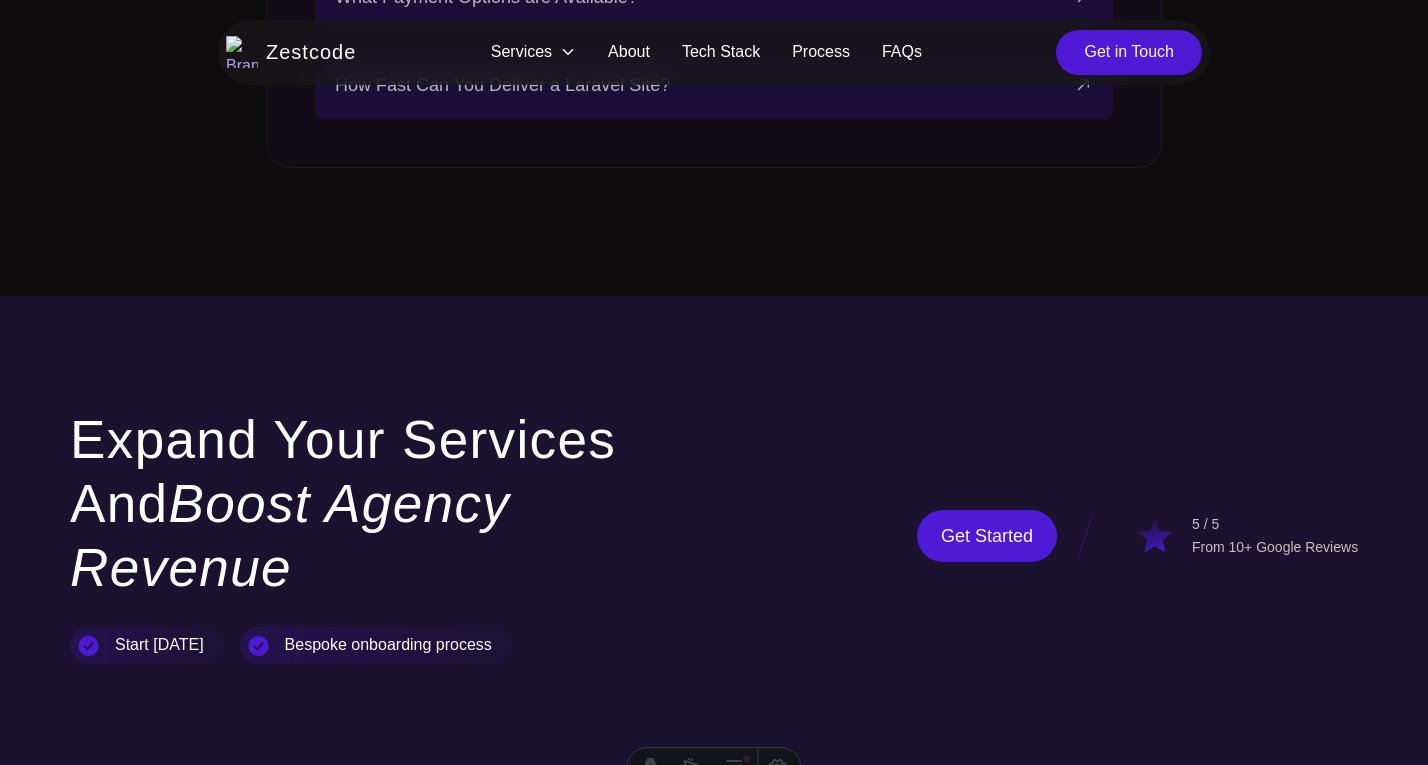 scroll, scrollTop: 1984, scrollLeft: 0, axis: vertical 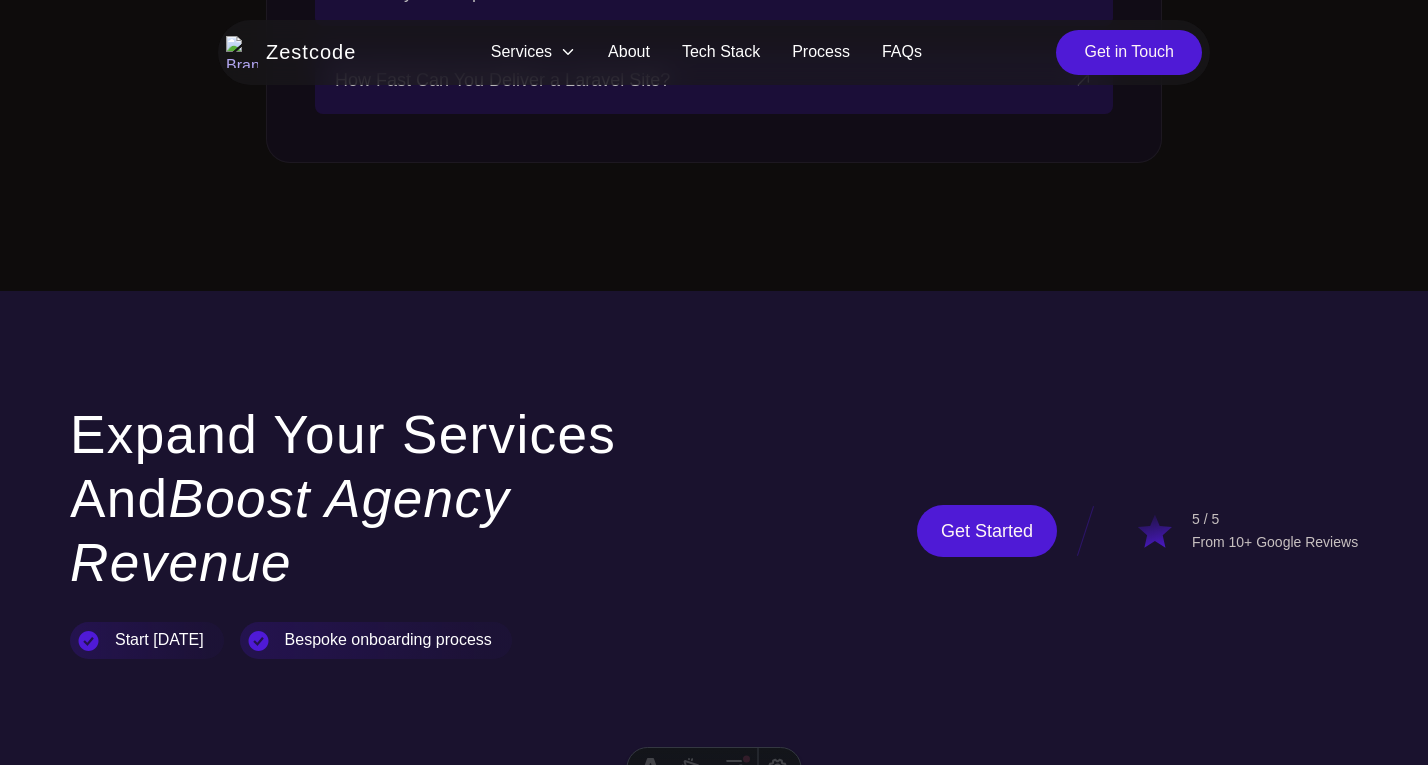 click on "Expand Your Services   and  Boost Agency Revenue
Start within 5 days
Bespoke onboarding process Get Started 5 / 5   From 10+ Google Reviews" at bounding box center (714, 531) 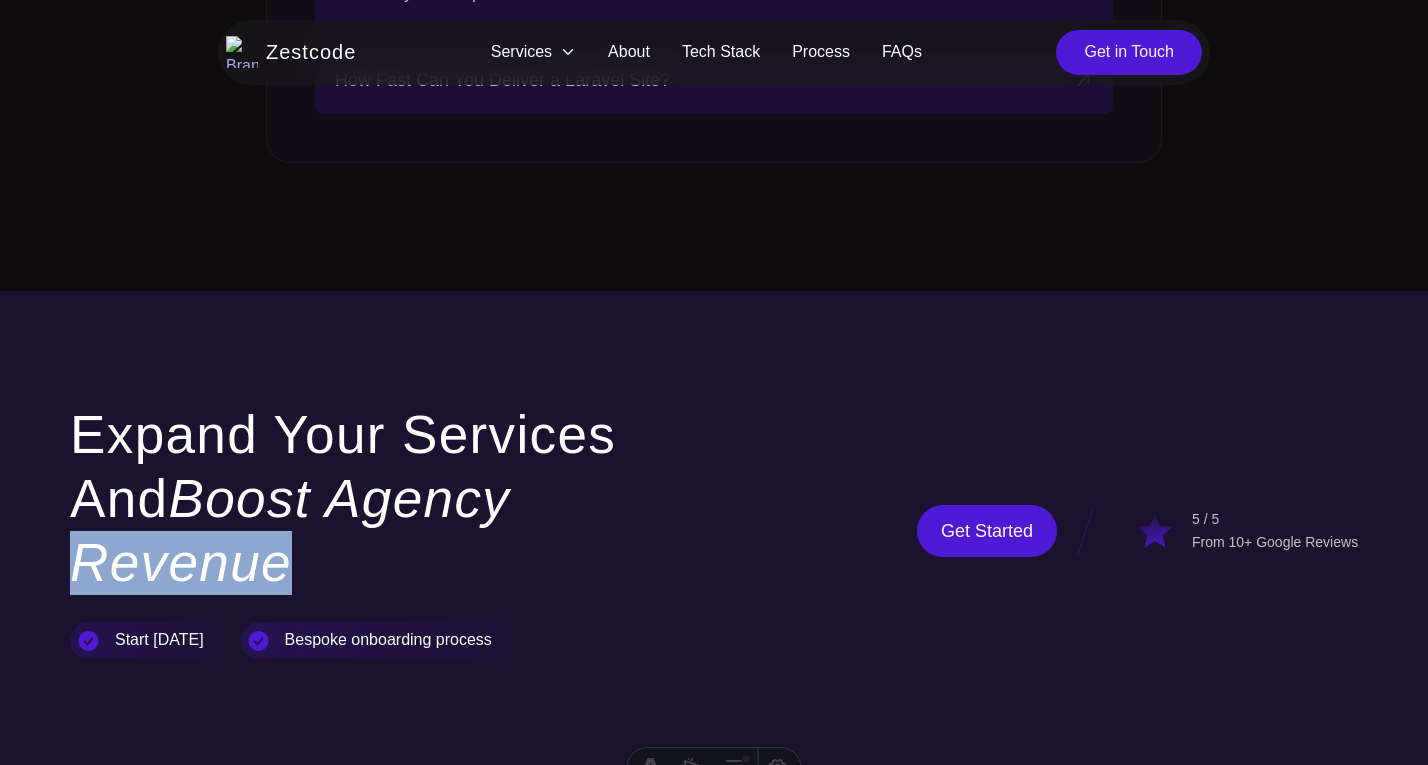 click on "Boost Agency Revenue" at bounding box center (290, 530) 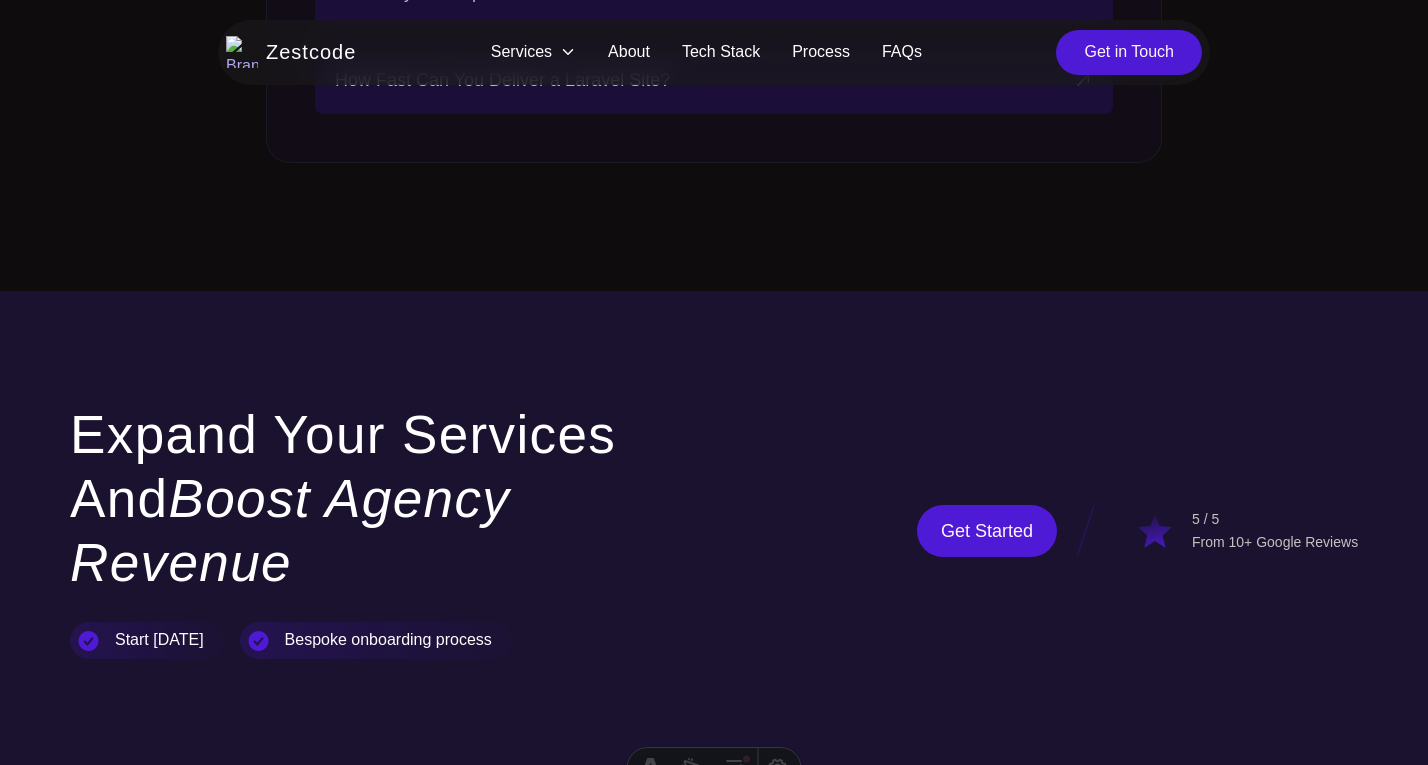click on "Boost Agency Revenue" at bounding box center [290, 530] 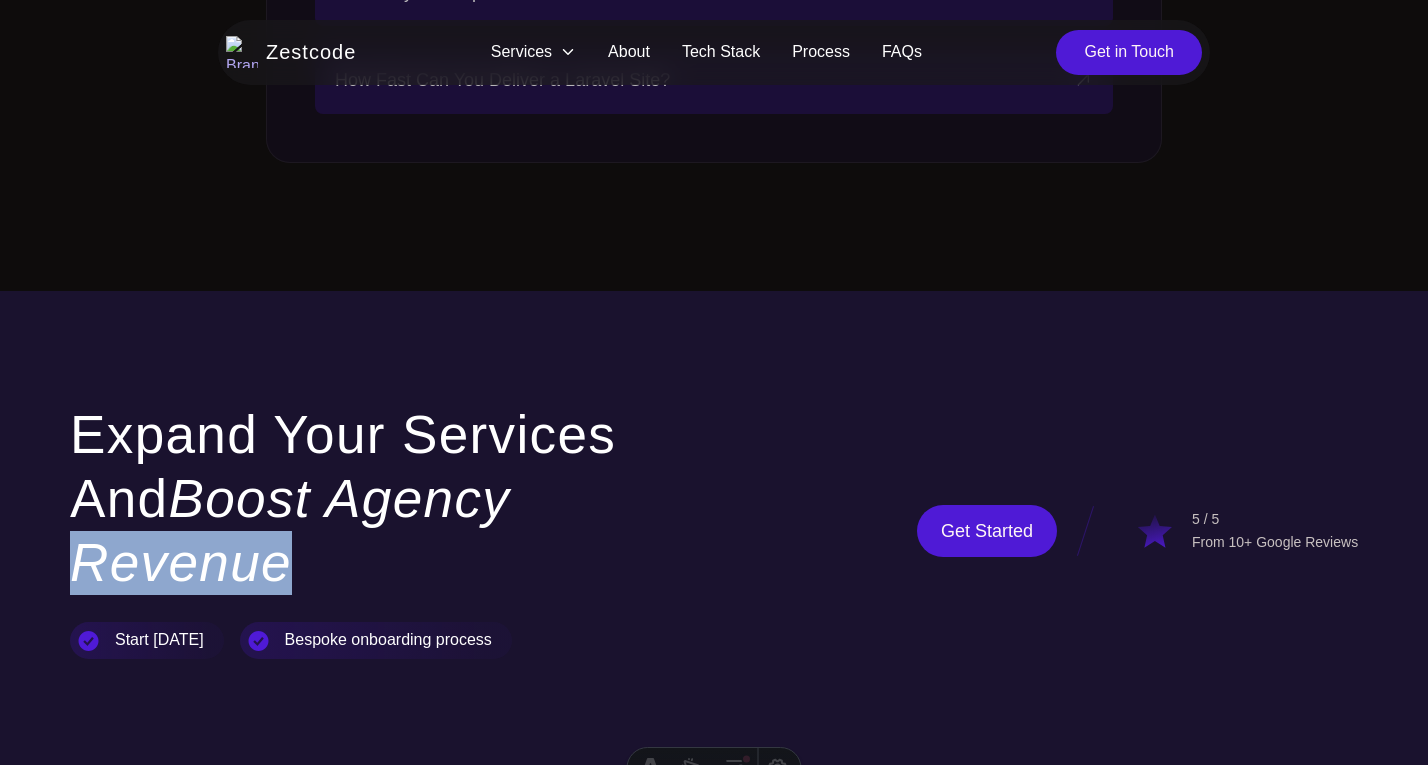 click on "Boost Agency Revenue" at bounding box center [290, 530] 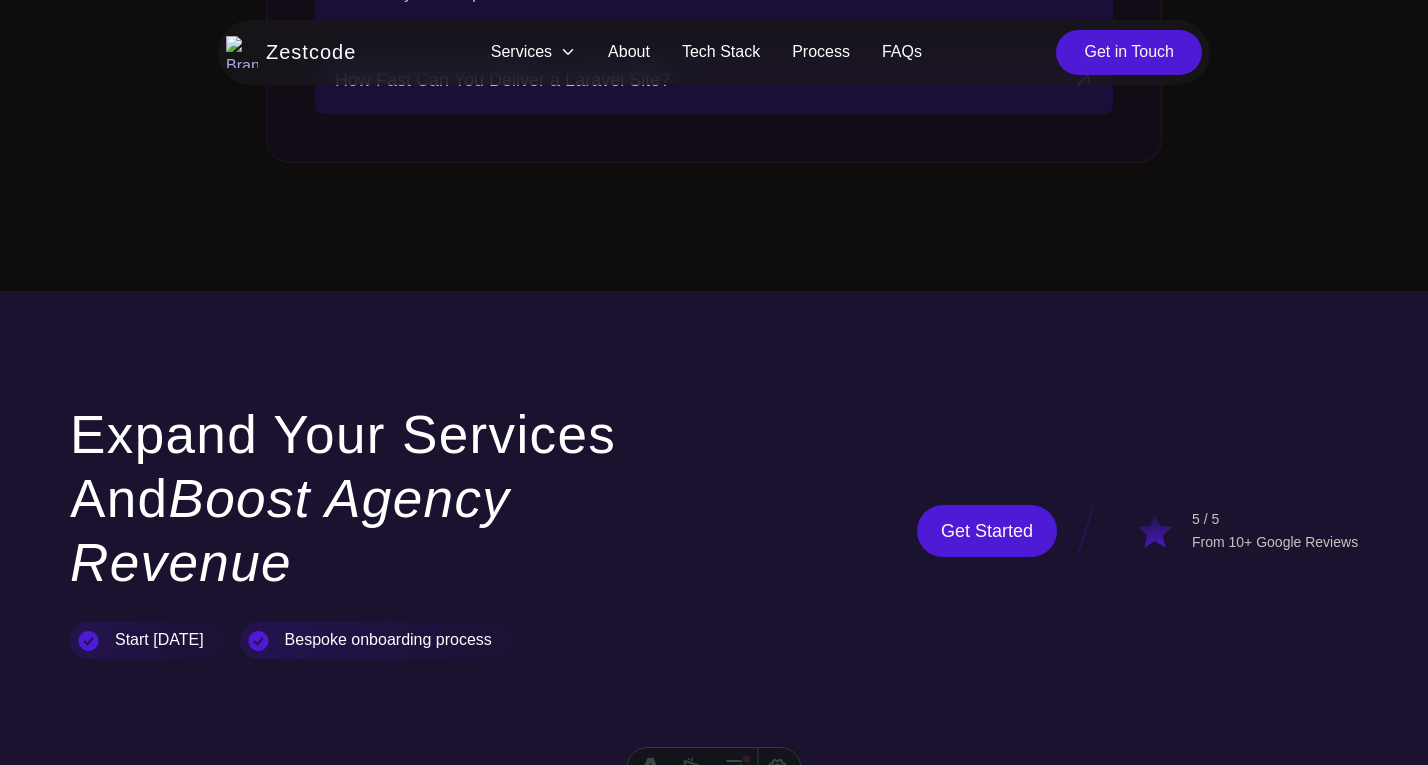 click on "Boost Agency Revenue" at bounding box center (290, 530) 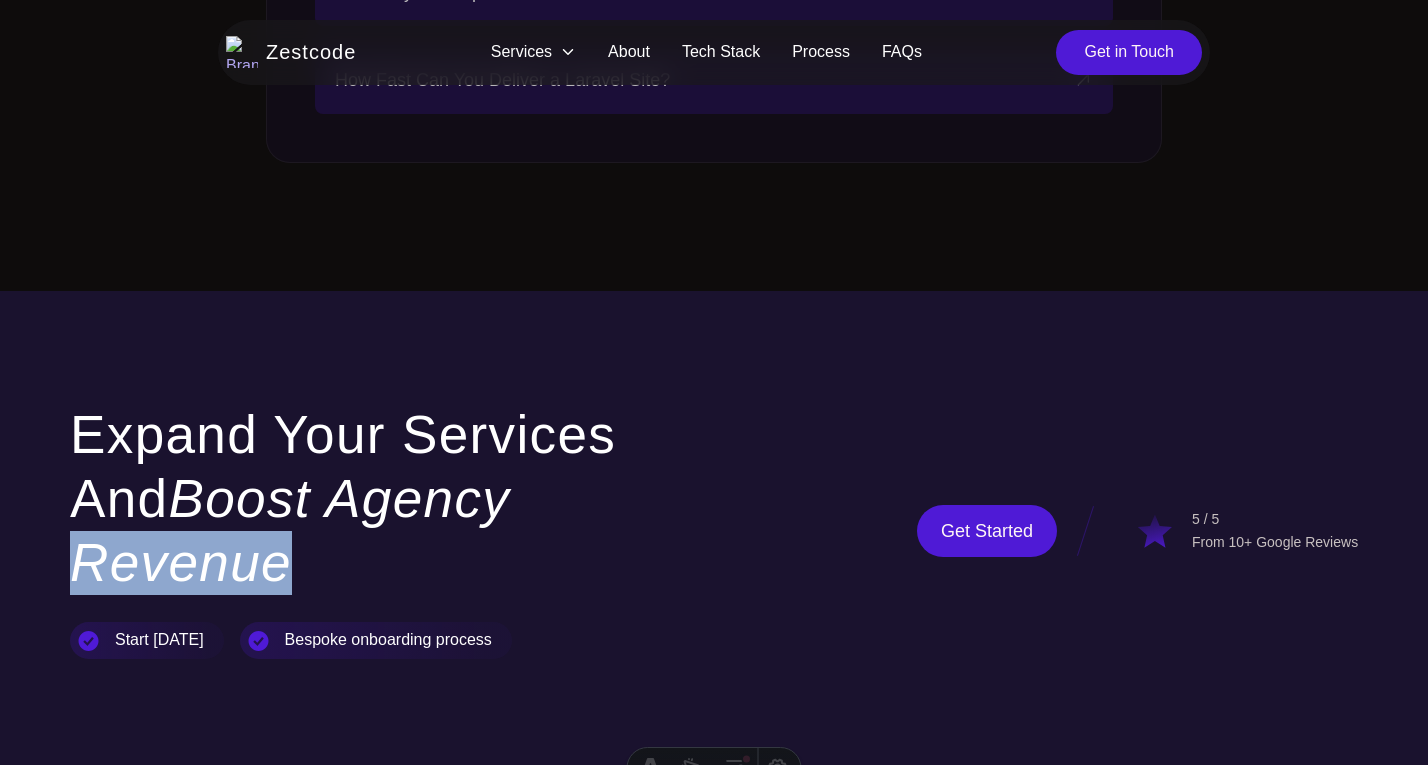click on "Boost Agency Revenue" at bounding box center (290, 530) 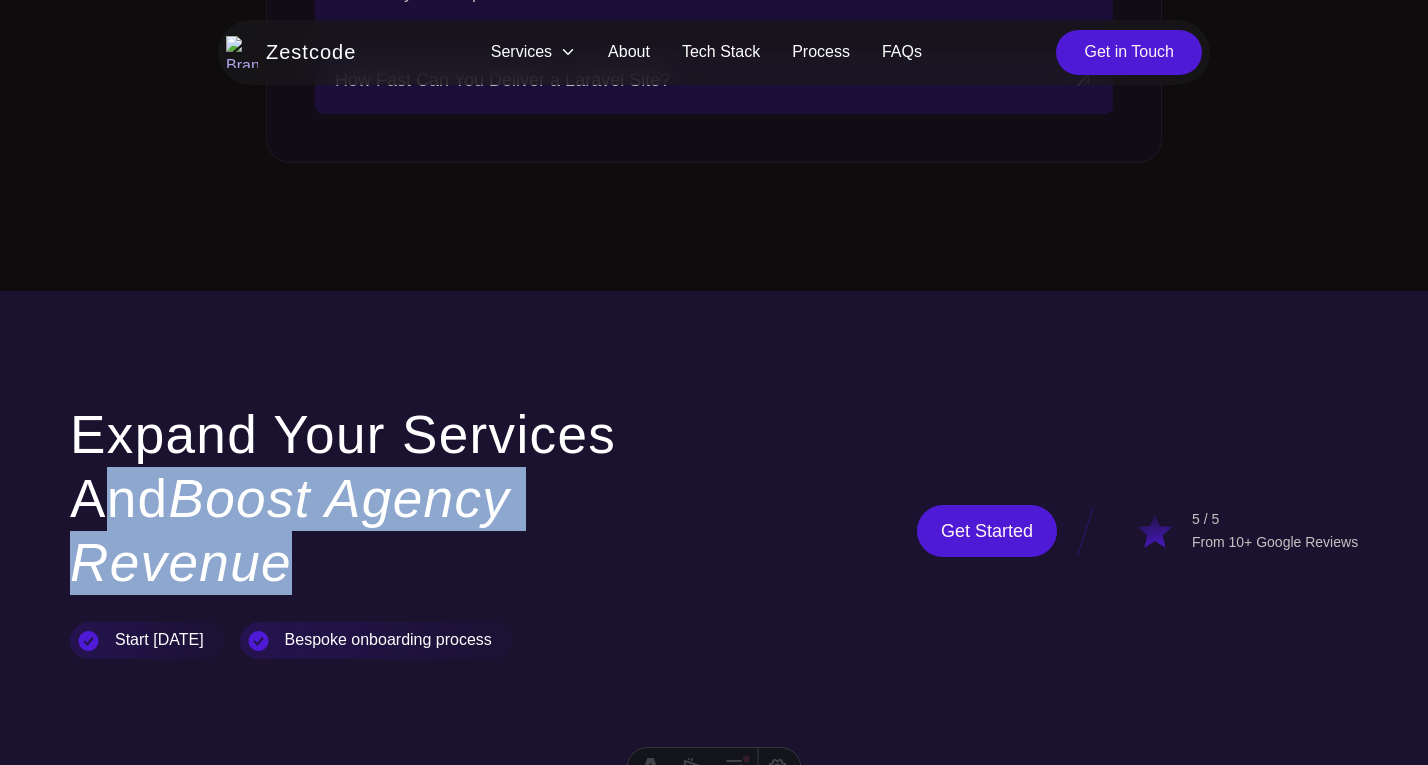 click on "Boost Agency Revenue" at bounding box center (290, 530) 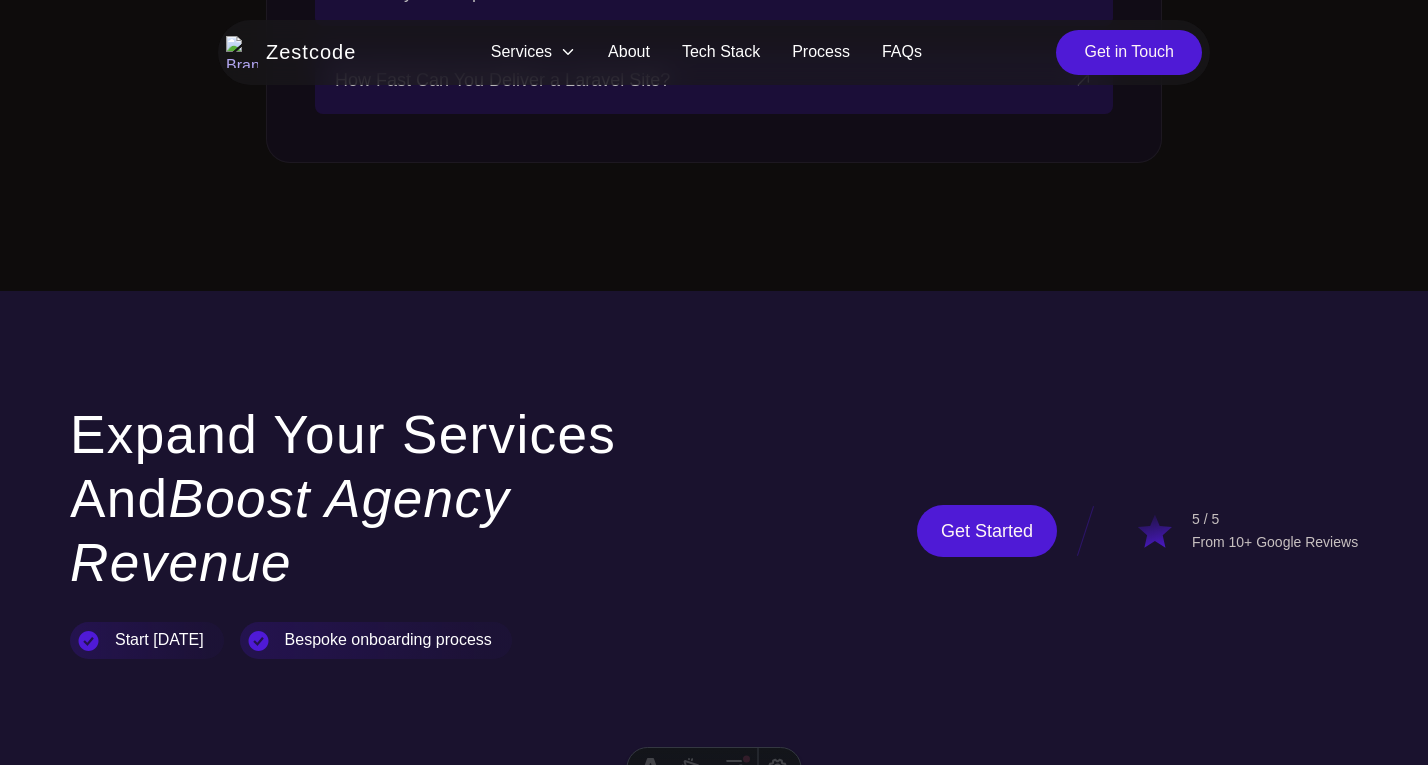 click on "Boost Agency Revenue" at bounding box center (290, 530) 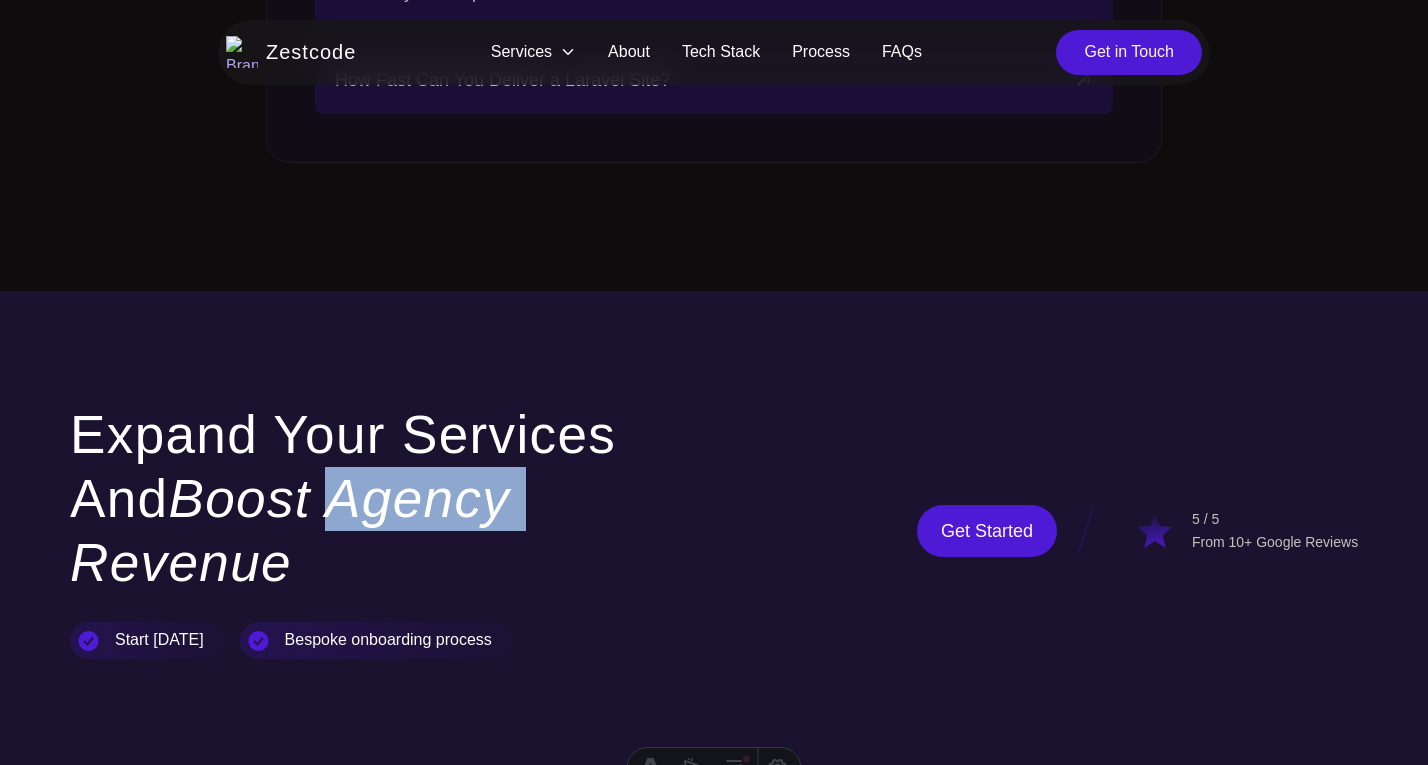 click on "Boost Agency Revenue" at bounding box center [290, 530] 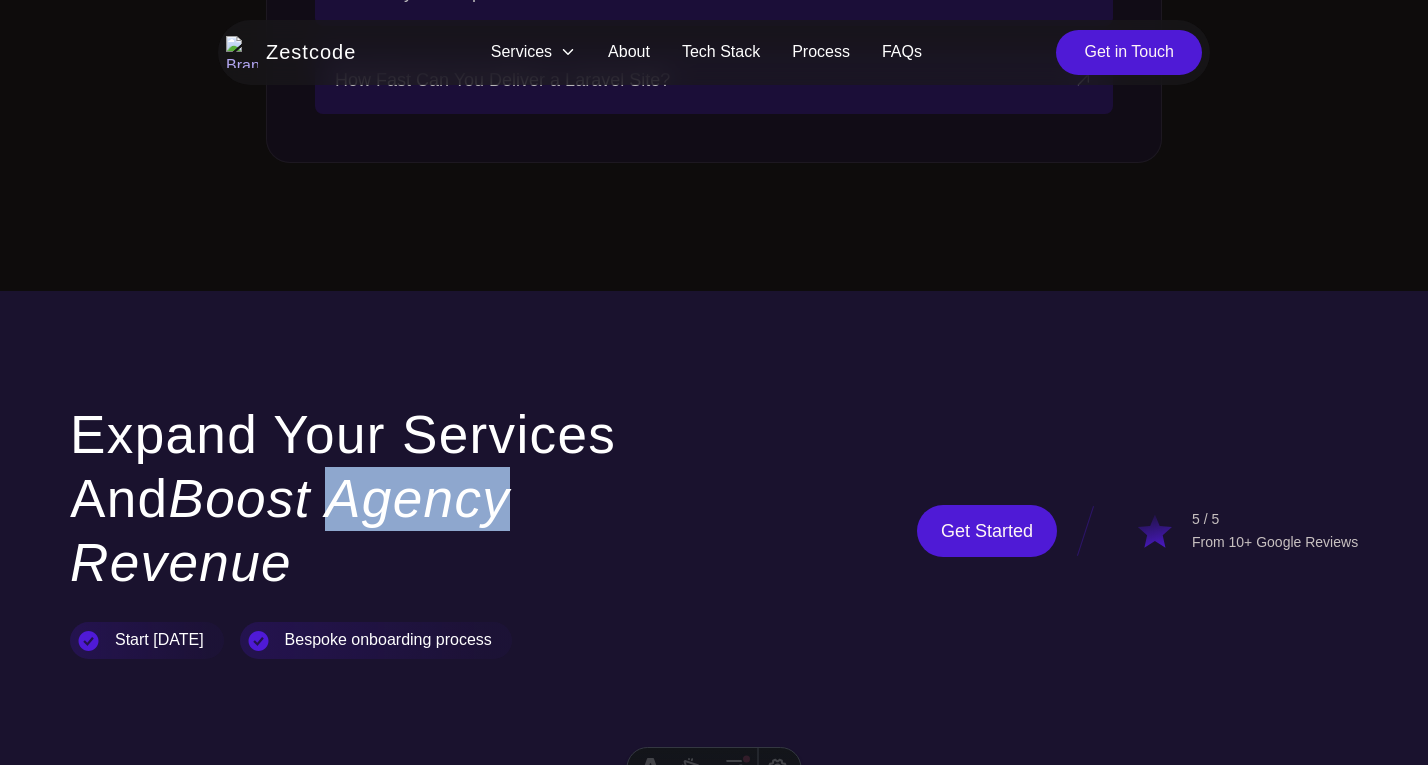 click on "Boost Agency Revenue" at bounding box center [290, 530] 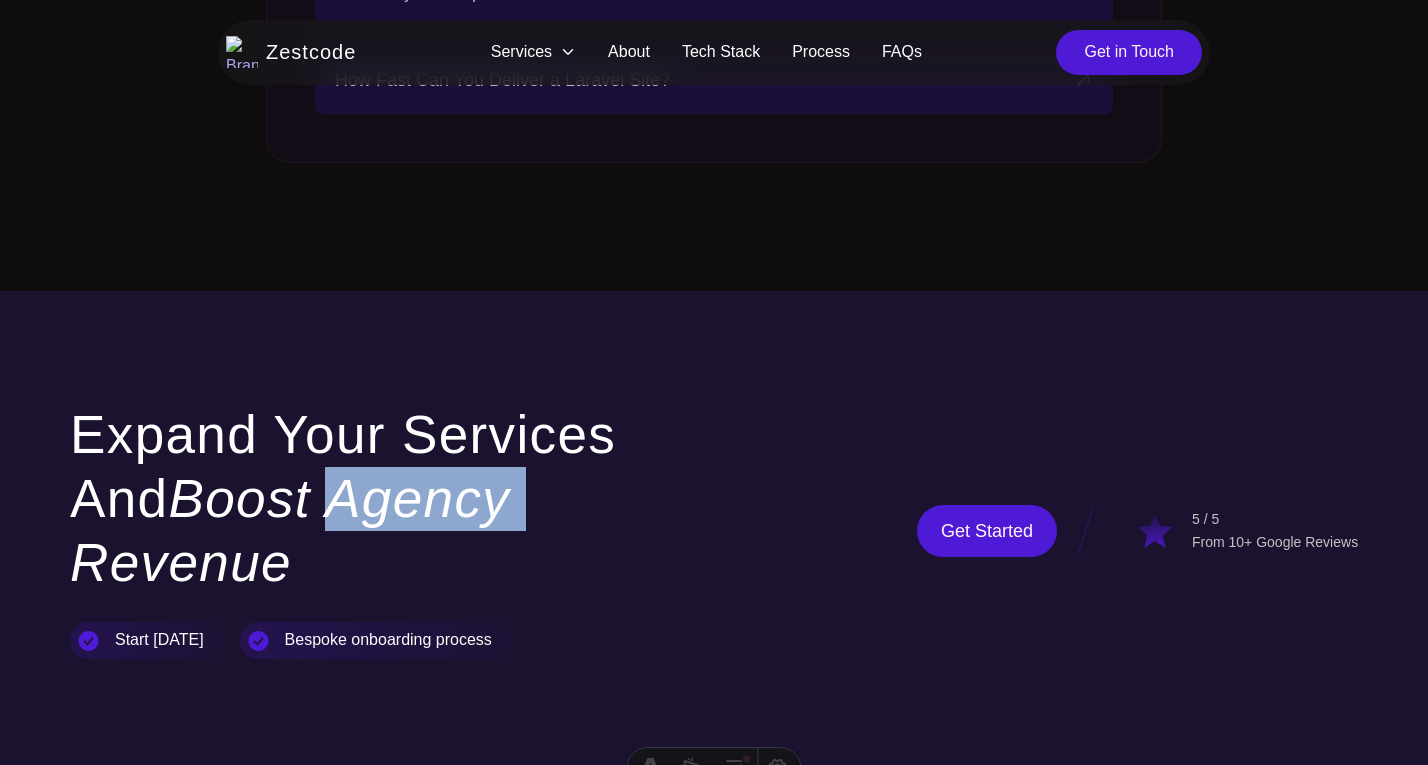 click on "Boost Agency Revenue" at bounding box center [290, 530] 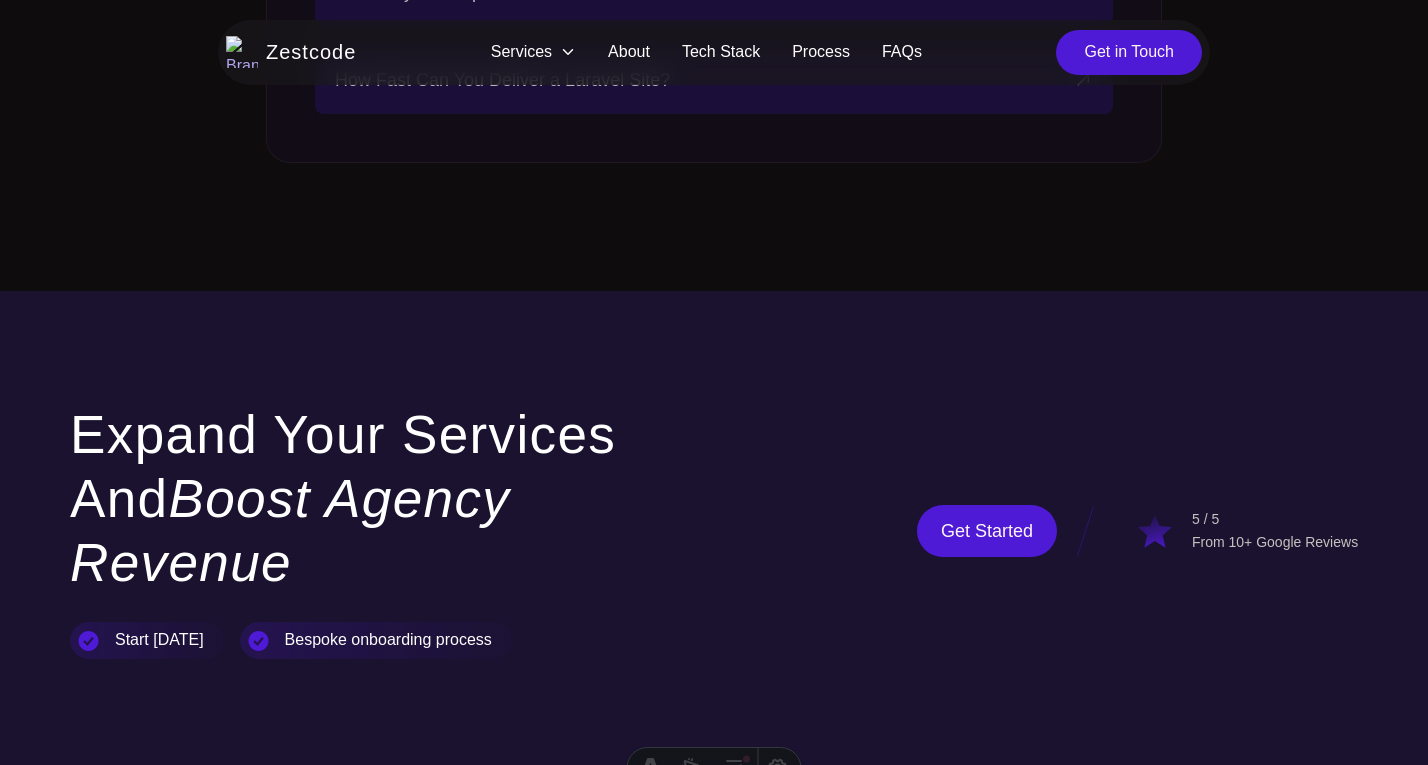 click on "Boost Agency Revenue" at bounding box center (290, 530) 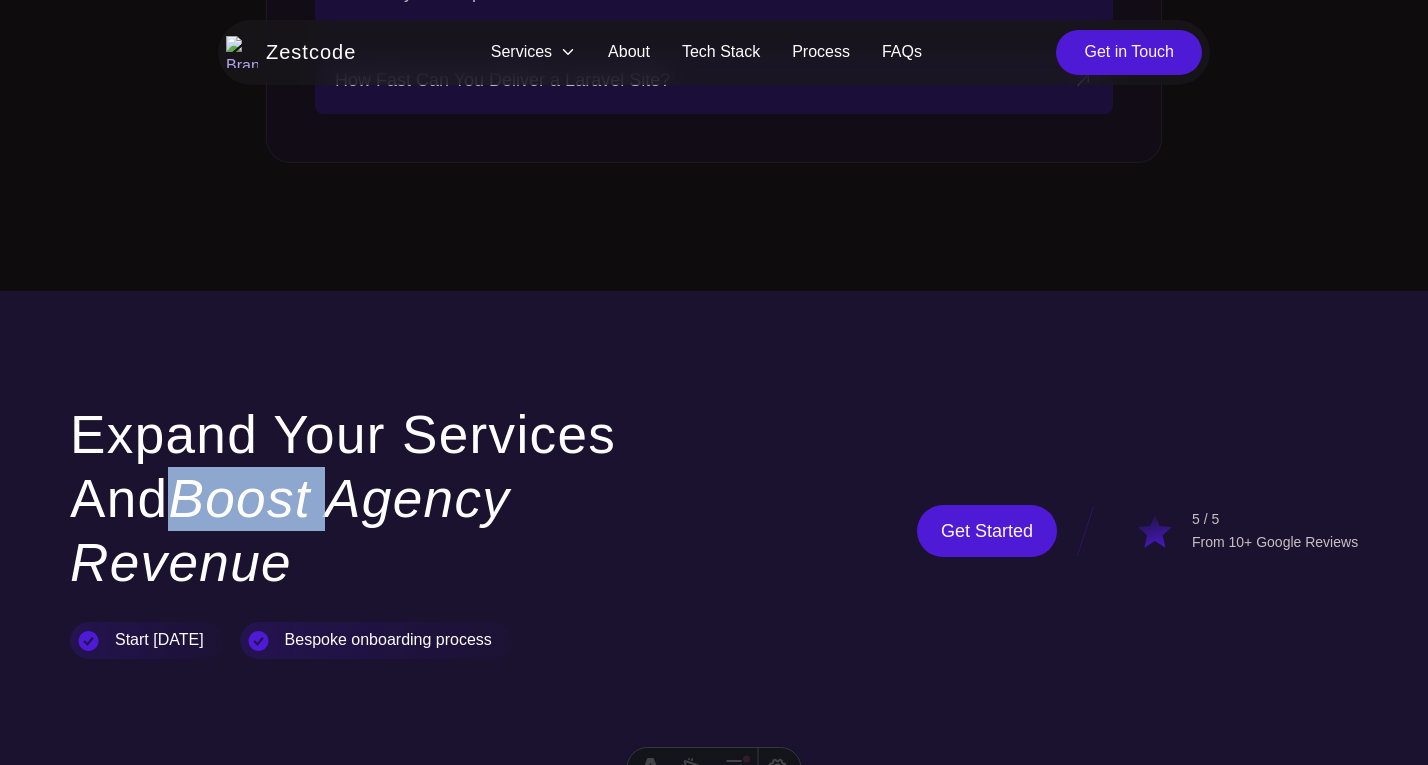 click on "Boost Agency Revenue" at bounding box center [290, 530] 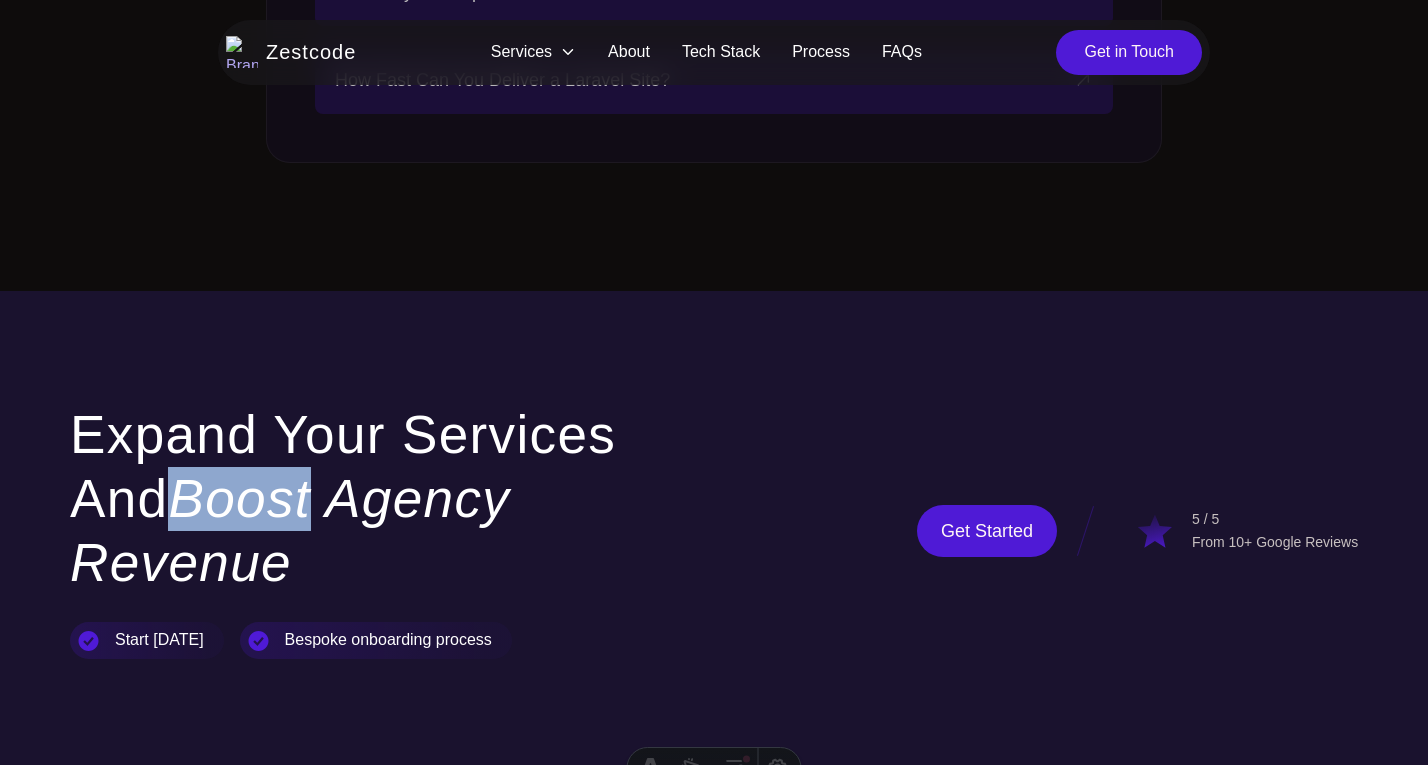 drag, startPoint x: 293, startPoint y: 413, endPoint x: 196, endPoint y: 414, distance: 97.00516 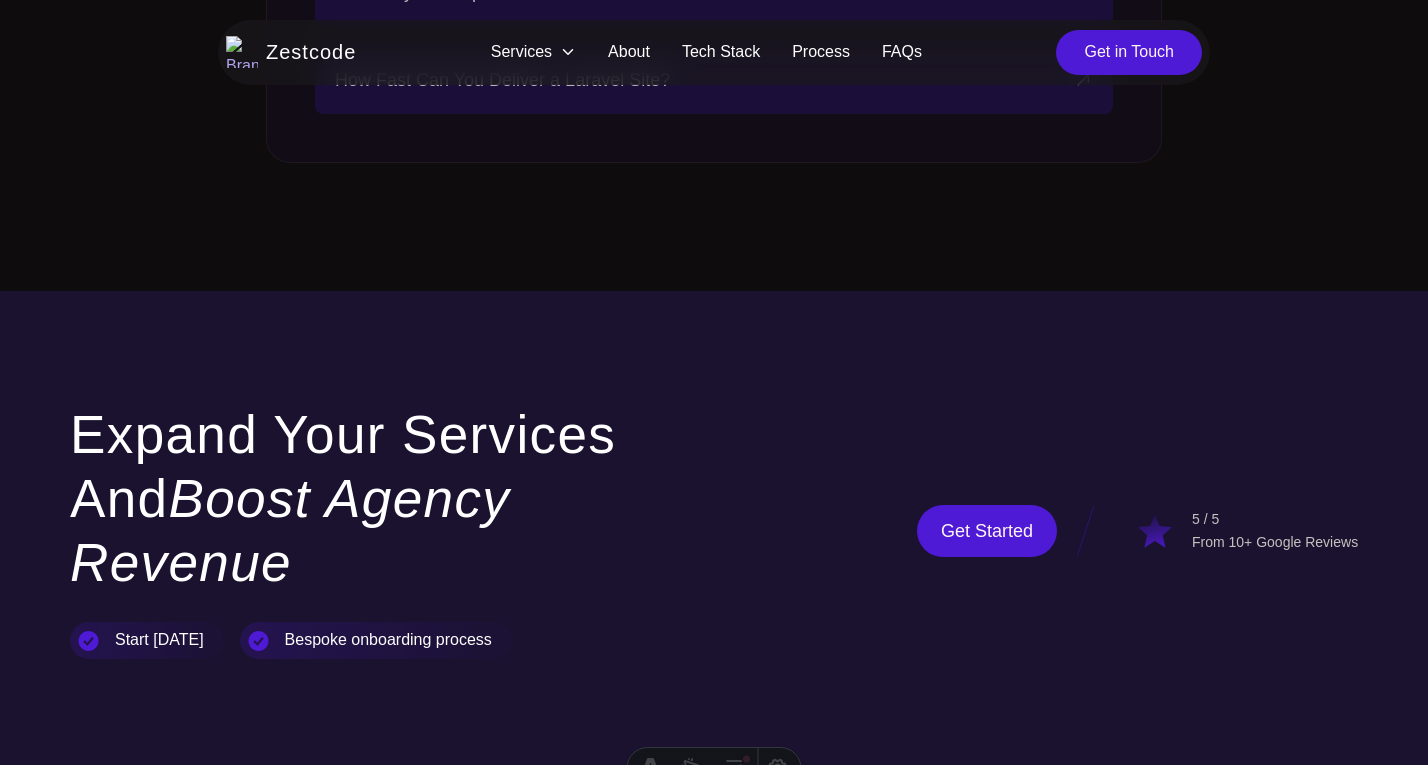 click on "Expand Your Services   and  Boost Agency Revenue" at bounding box center (382, 498) 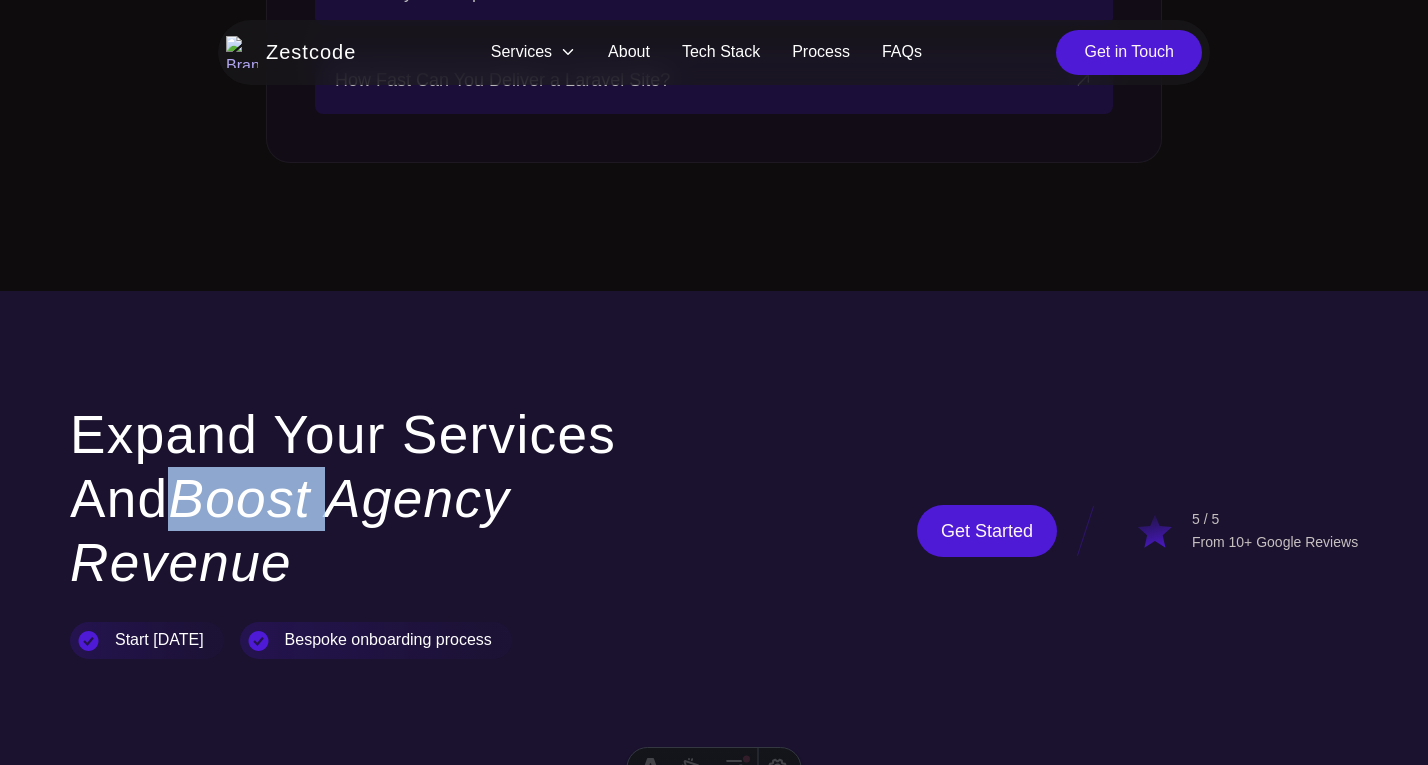 click on "Boost Agency Revenue" at bounding box center [290, 530] 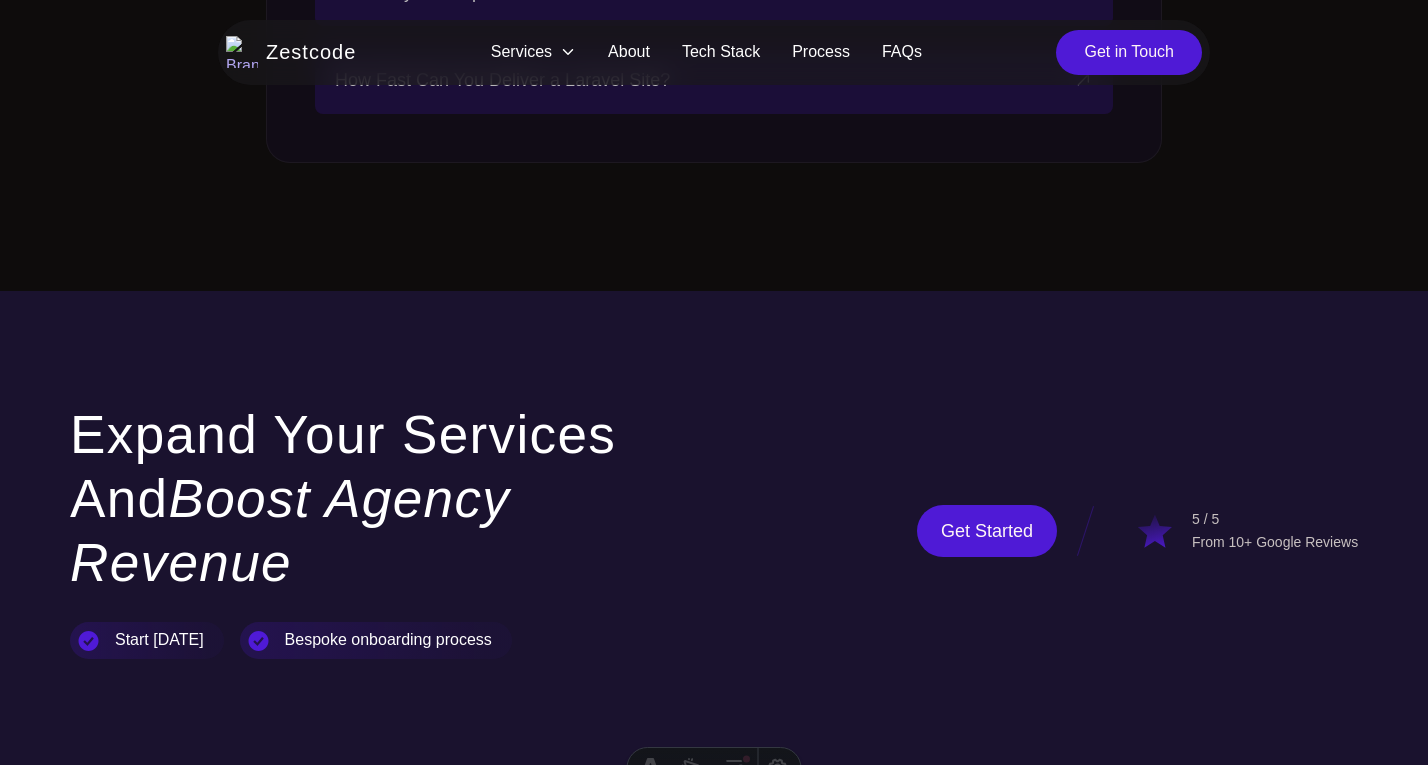 click on "Boost Agency Revenue" at bounding box center (290, 530) 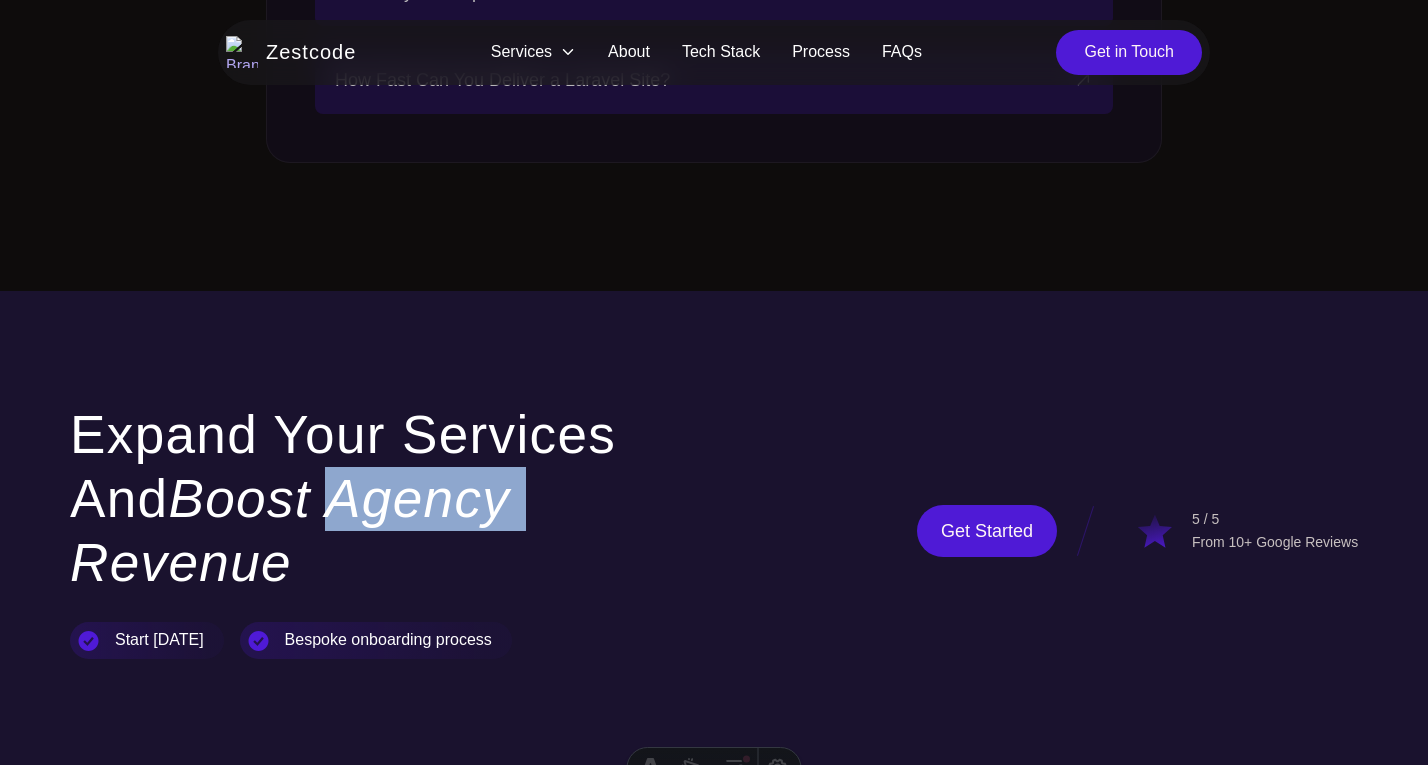 click on "Boost Agency Revenue" at bounding box center (290, 530) 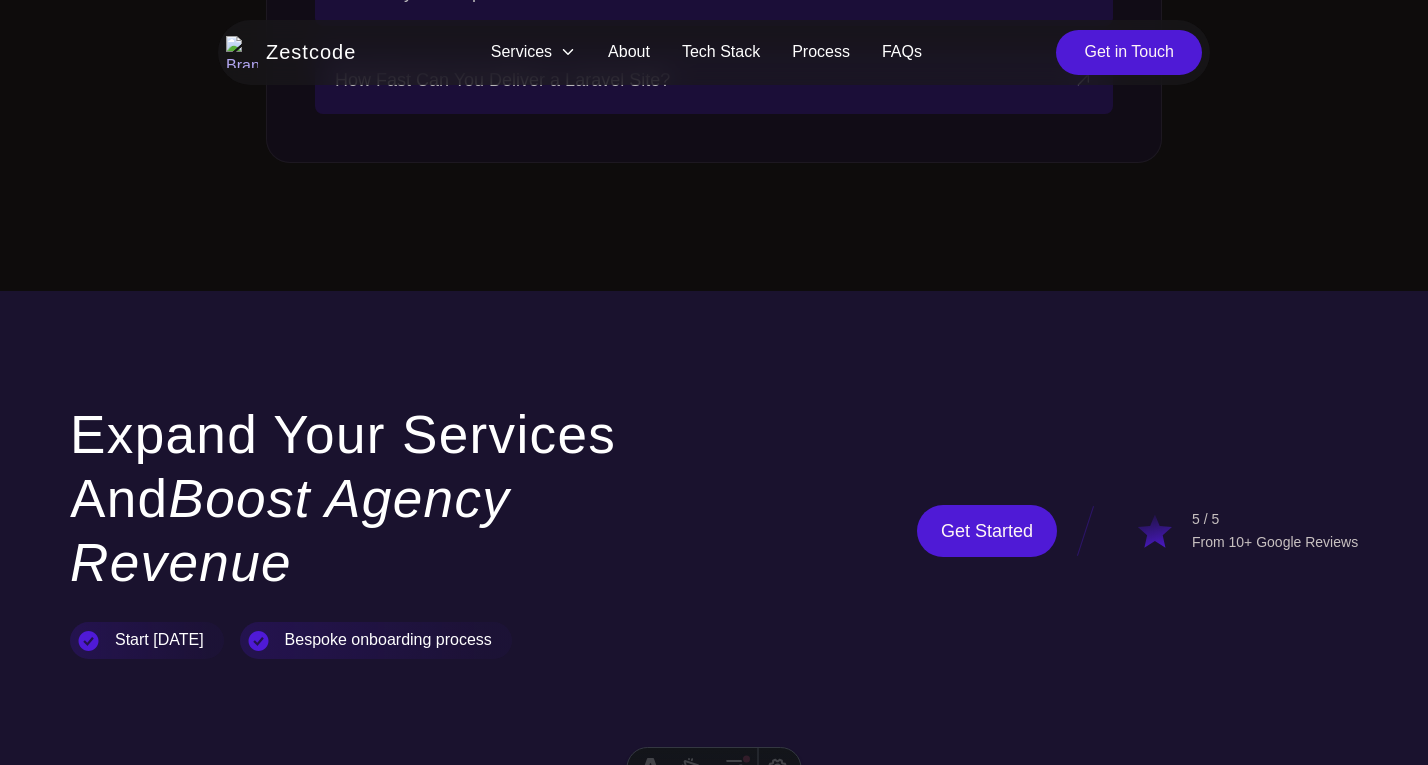 click on "Expand Your Services   and  Boost Agency Revenue" at bounding box center [382, 498] 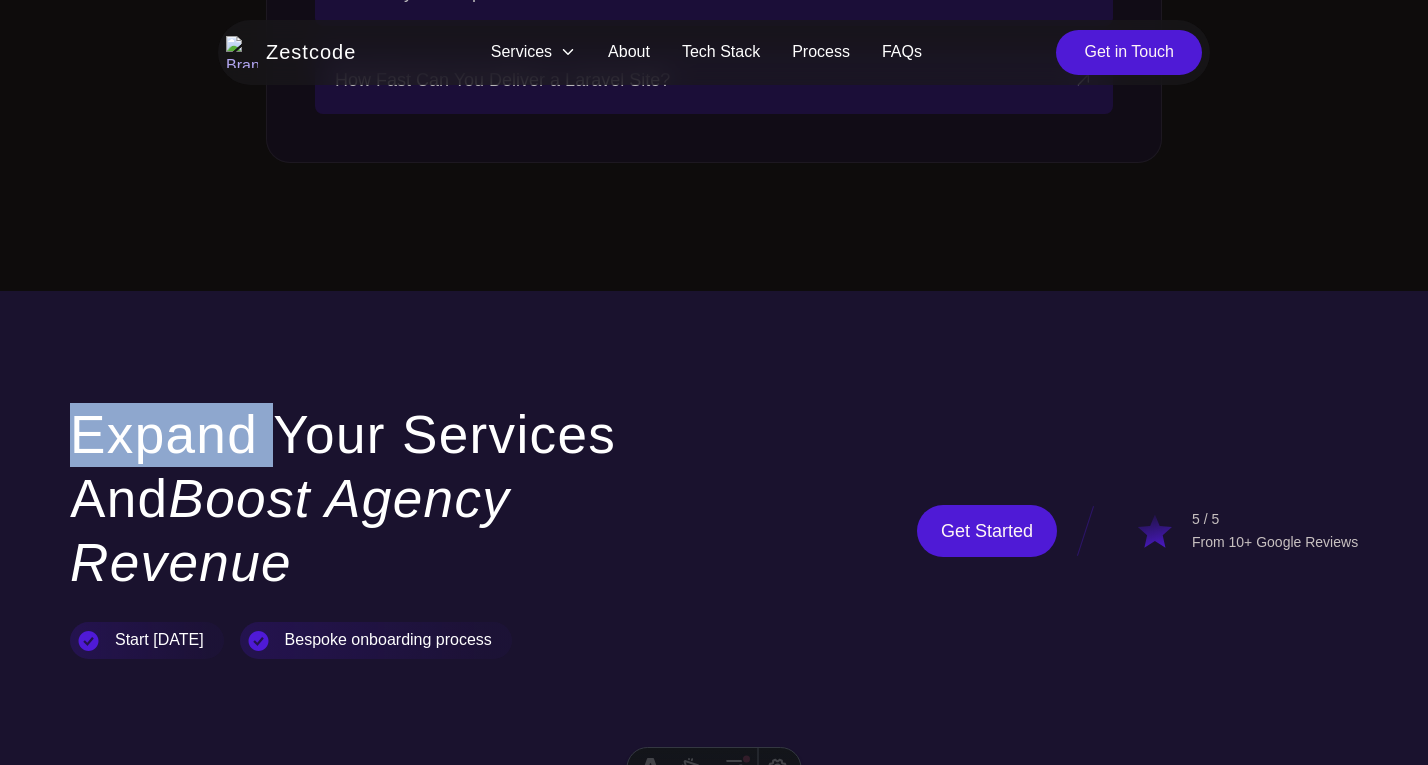 click on "Expand Your Services   and  Boost Agency Revenue" at bounding box center [382, 498] 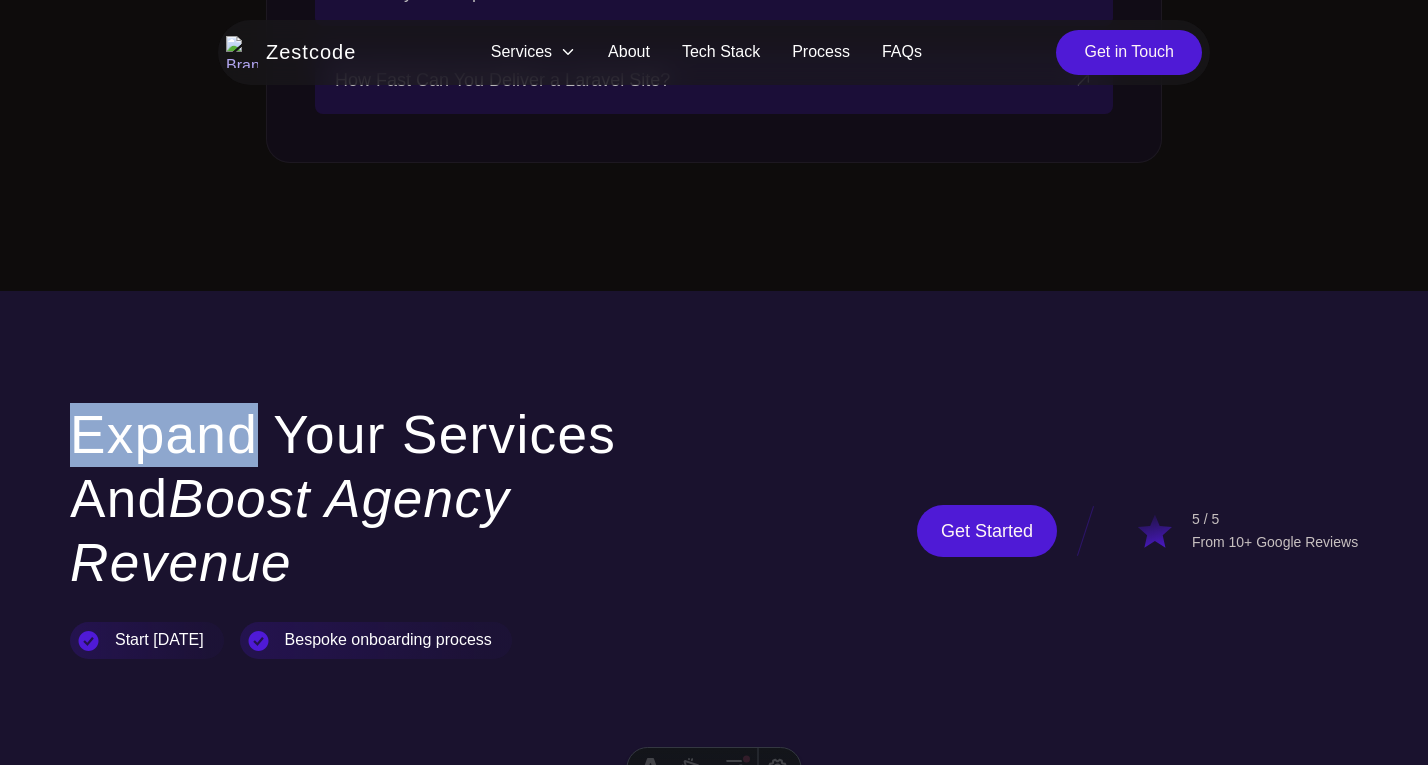 drag, startPoint x: 81, startPoint y: 342, endPoint x: 276, endPoint y: 348, distance: 195.09229 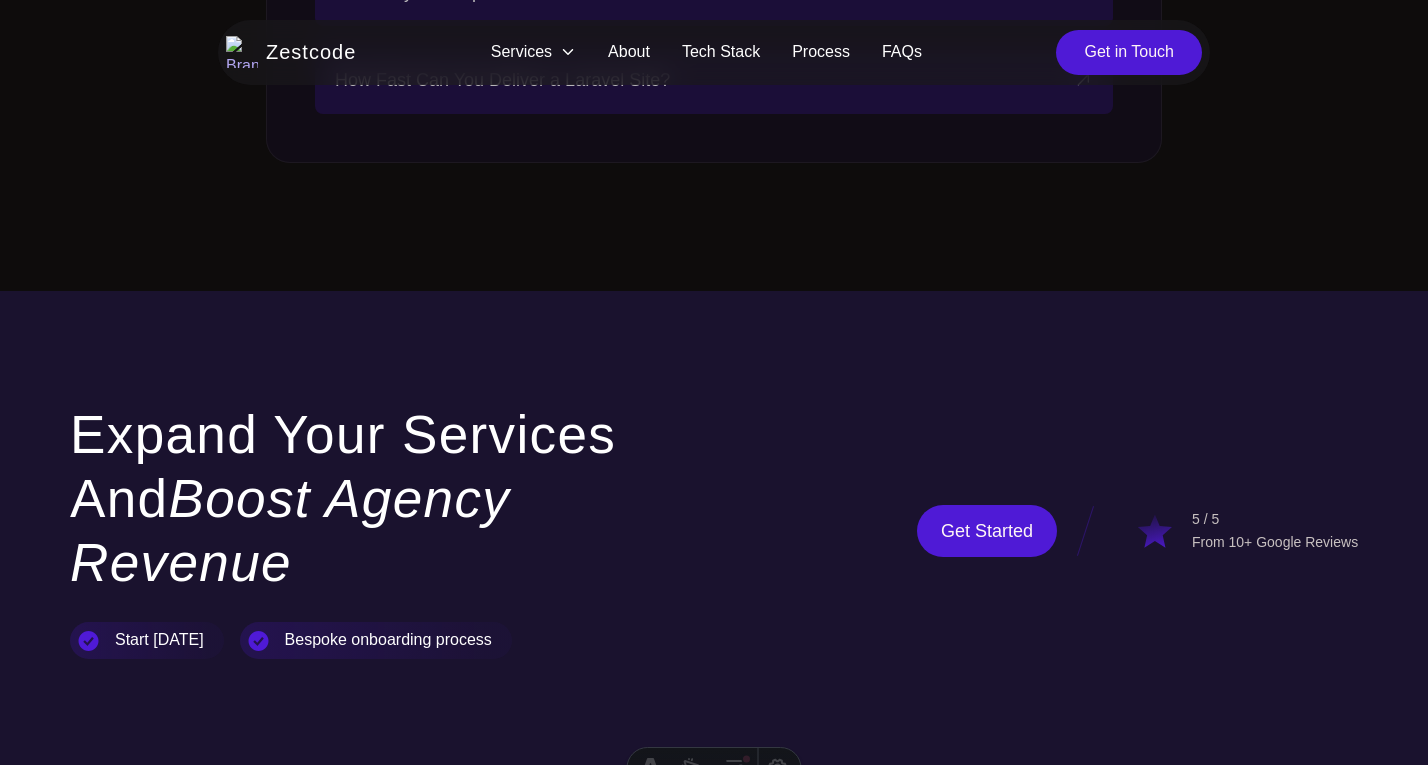 click on "Expand Your Services   and  Boost Agency Revenue" at bounding box center [382, 498] 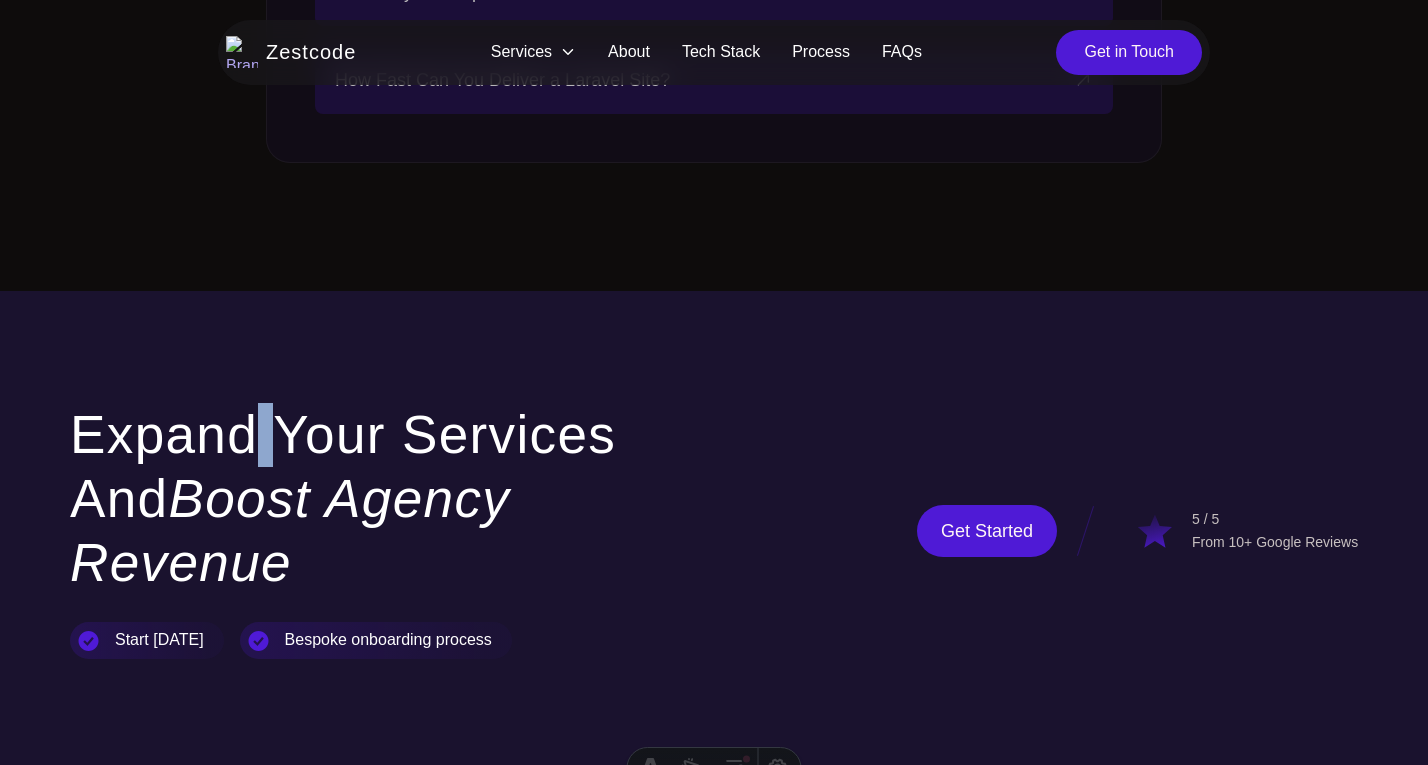 click on "Expand Your Services   and  Boost Agency Revenue" at bounding box center (382, 498) 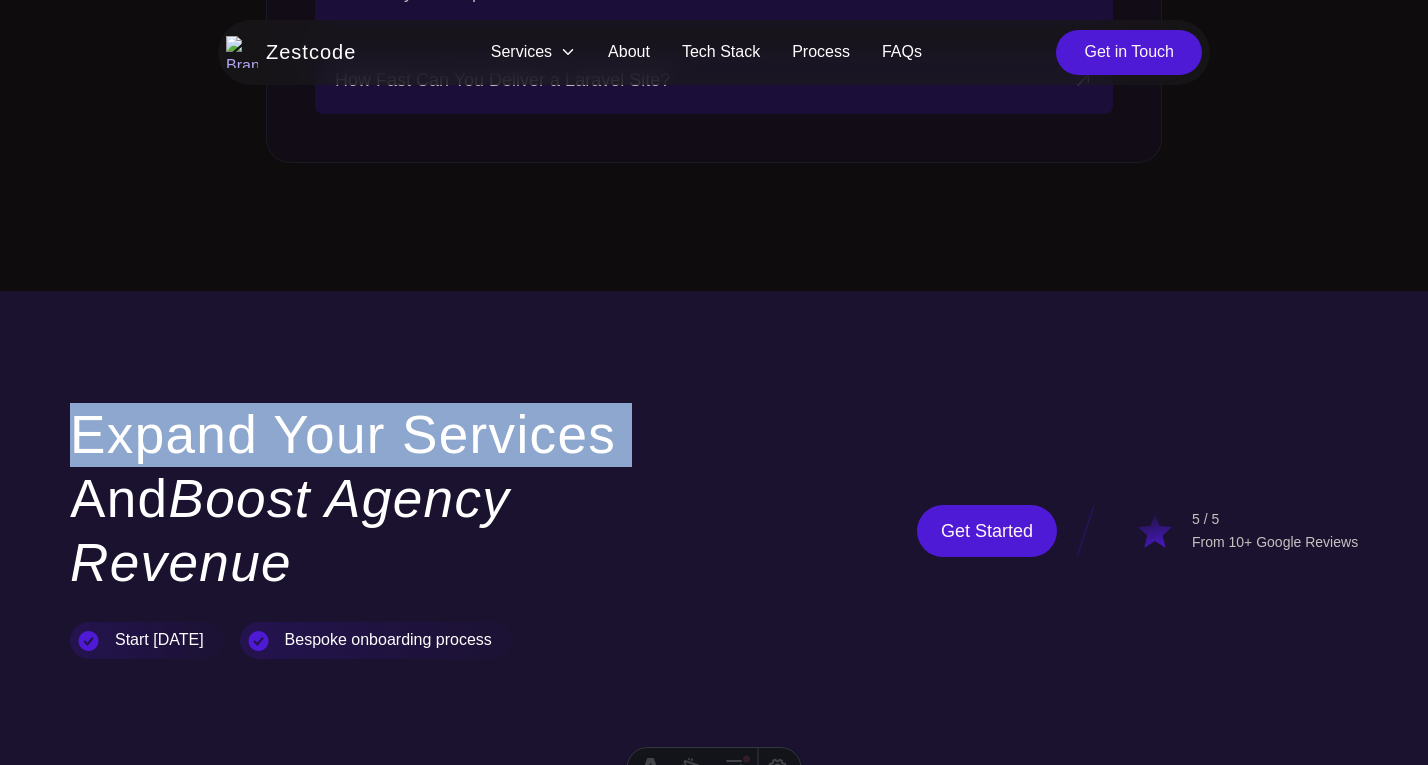 click on "Expand Your Services   and  Boost Agency Revenue" at bounding box center [382, 498] 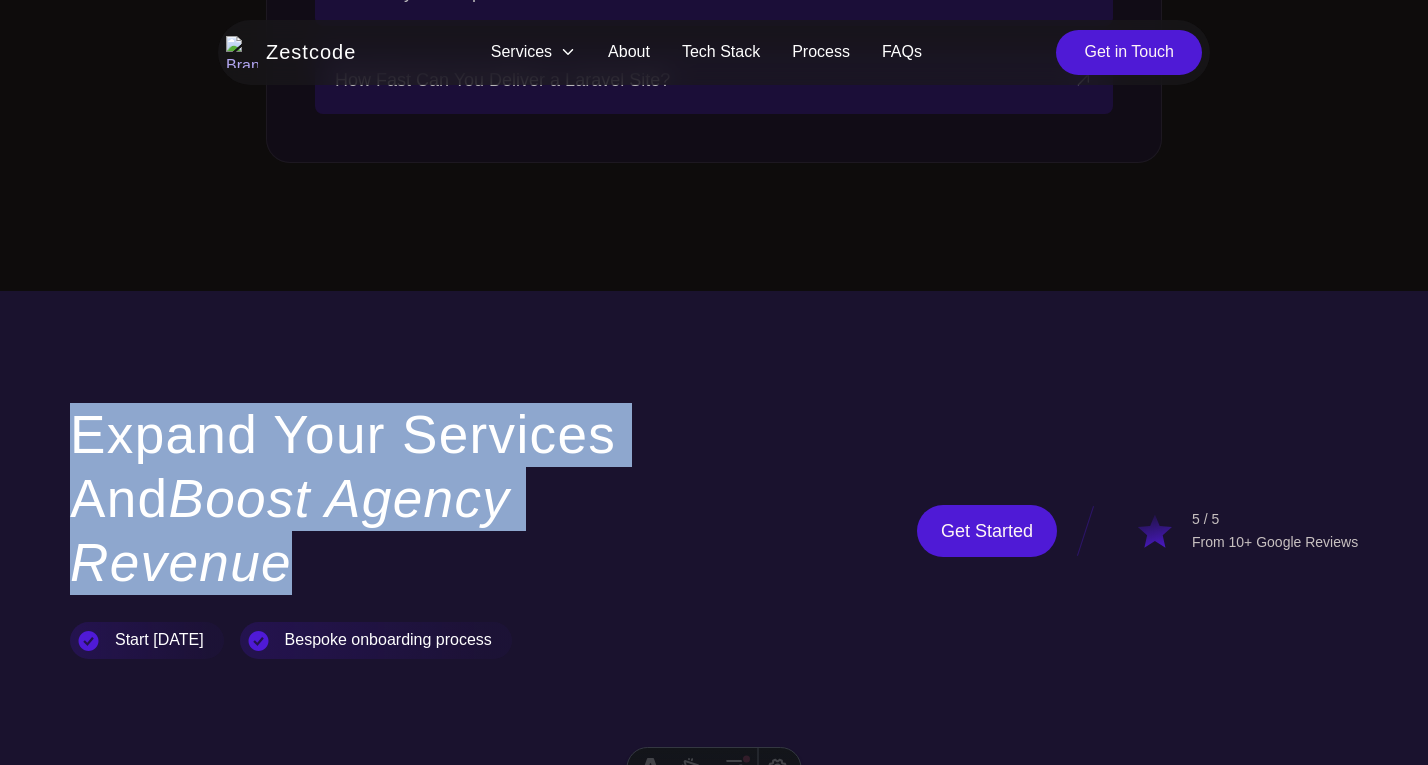 drag, startPoint x: 74, startPoint y: 352, endPoint x: 649, endPoint y: 431, distance: 580.4016 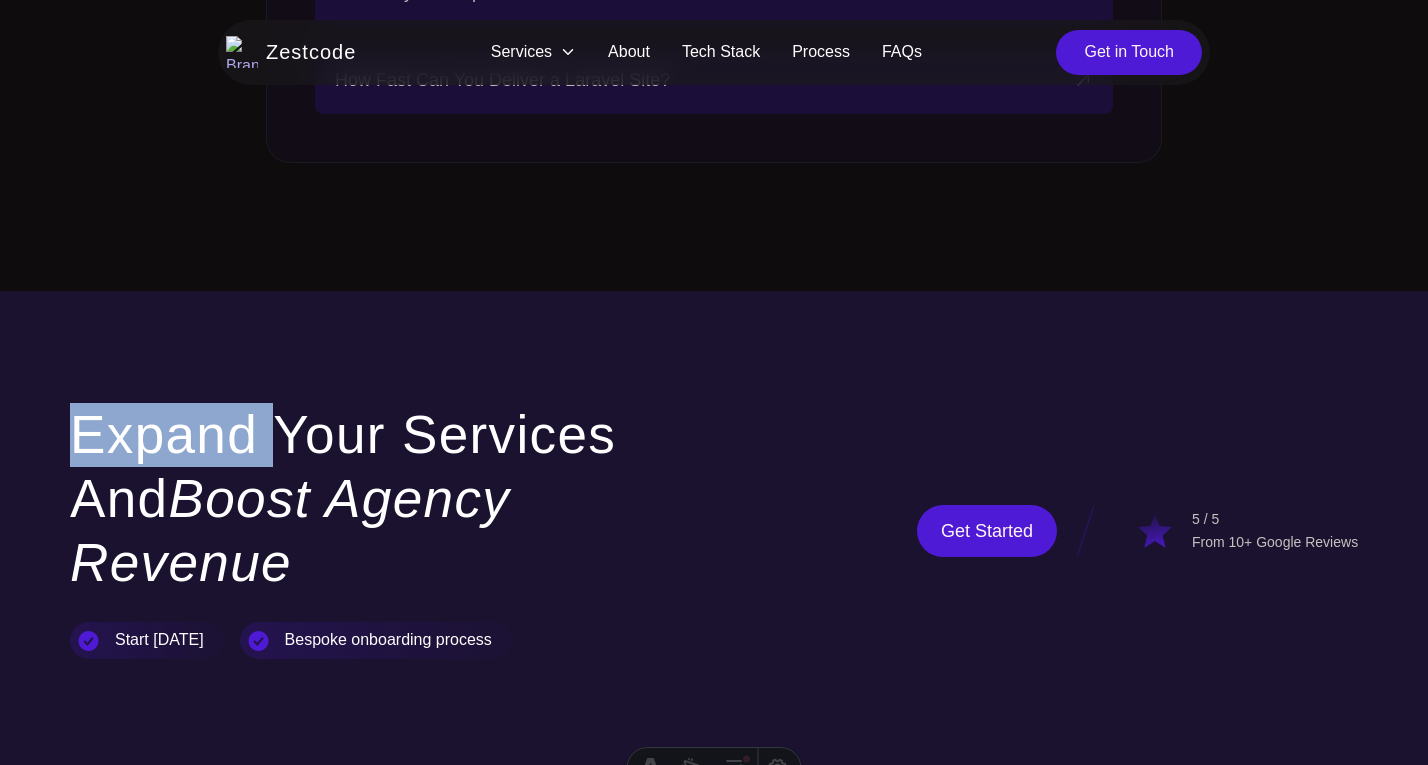 click on "Expand Your Services   and  Boost Agency Revenue" at bounding box center [382, 498] 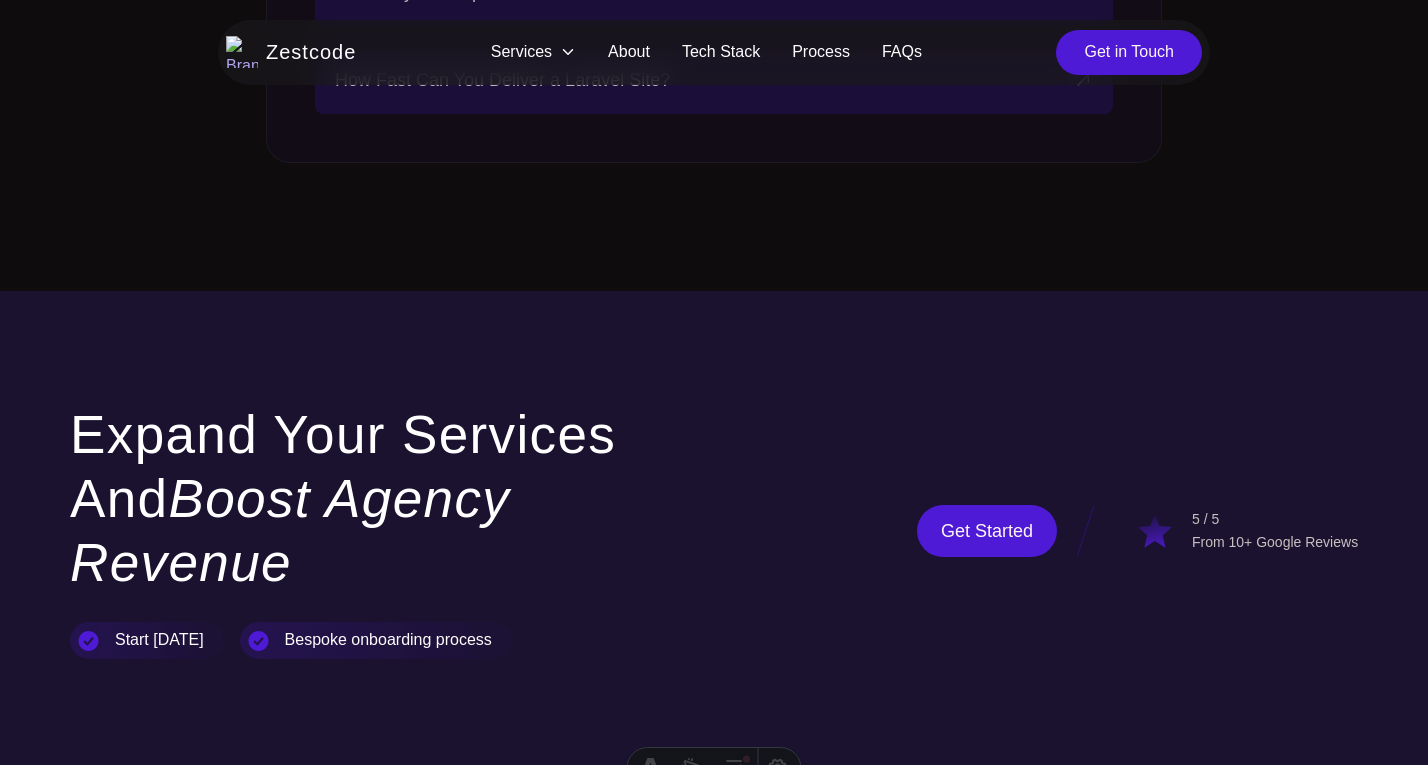 click on "Expand Your Services   and  Boost Agency Revenue" at bounding box center [382, 498] 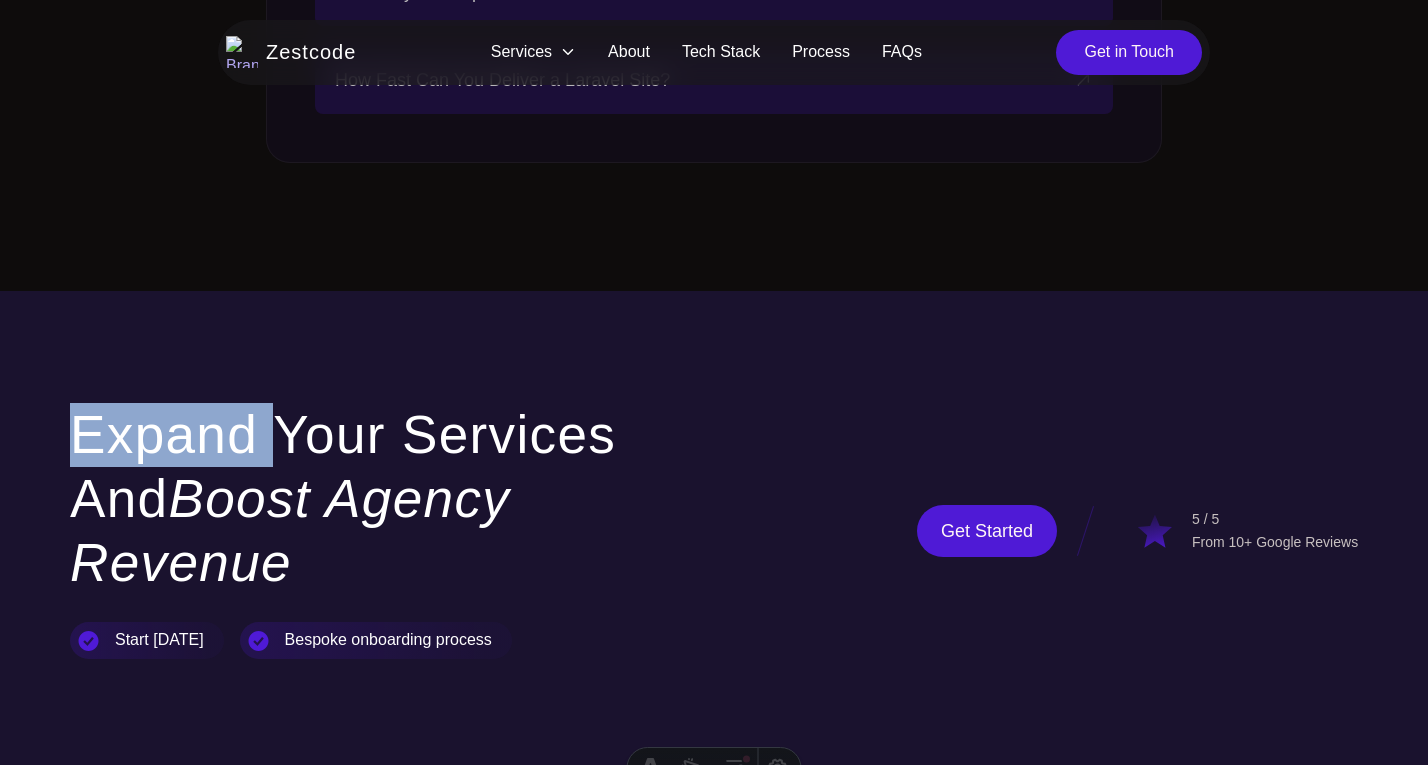 click on "Expand Your Services   and  Boost Agency Revenue" at bounding box center [382, 498] 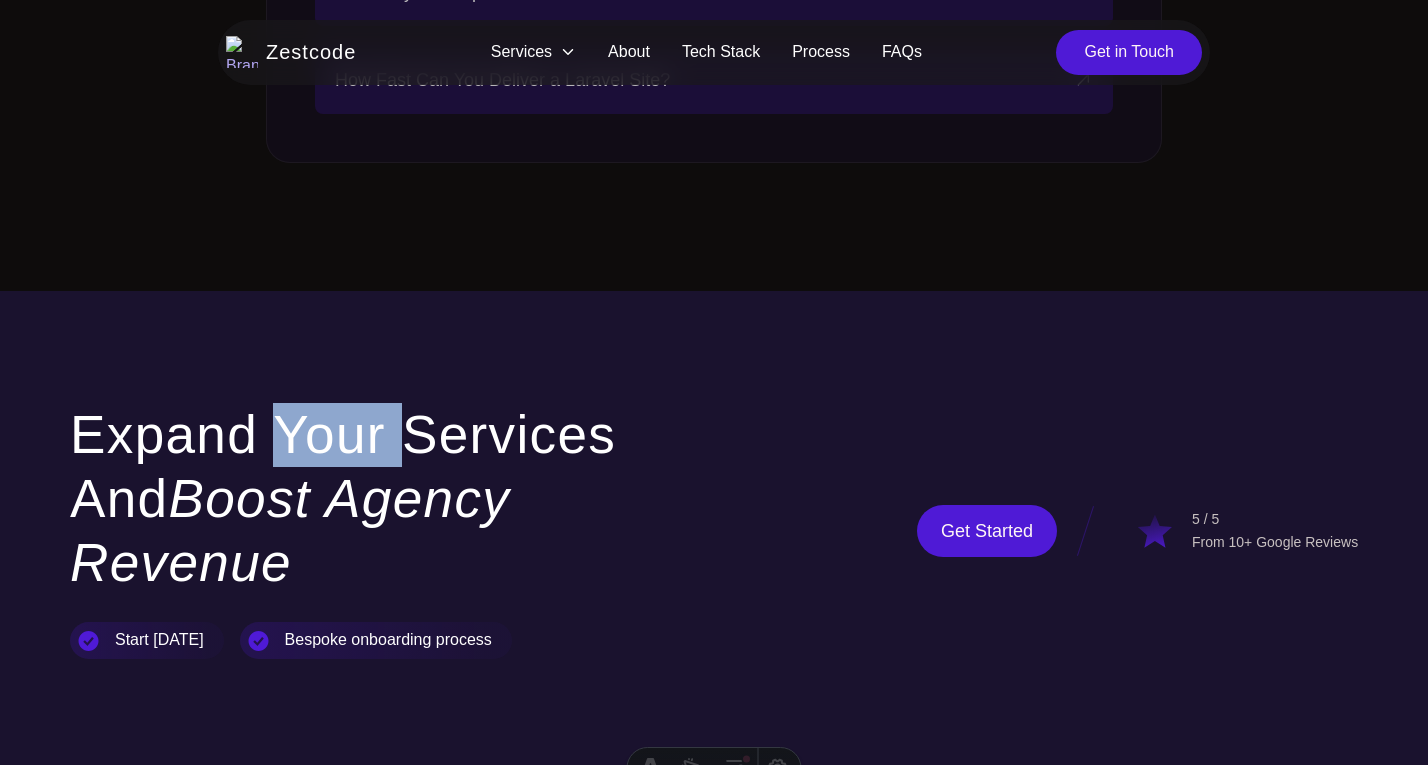 click on "Expand Your Services   and  Boost Agency Revenue" at bounding box center [382, 498] 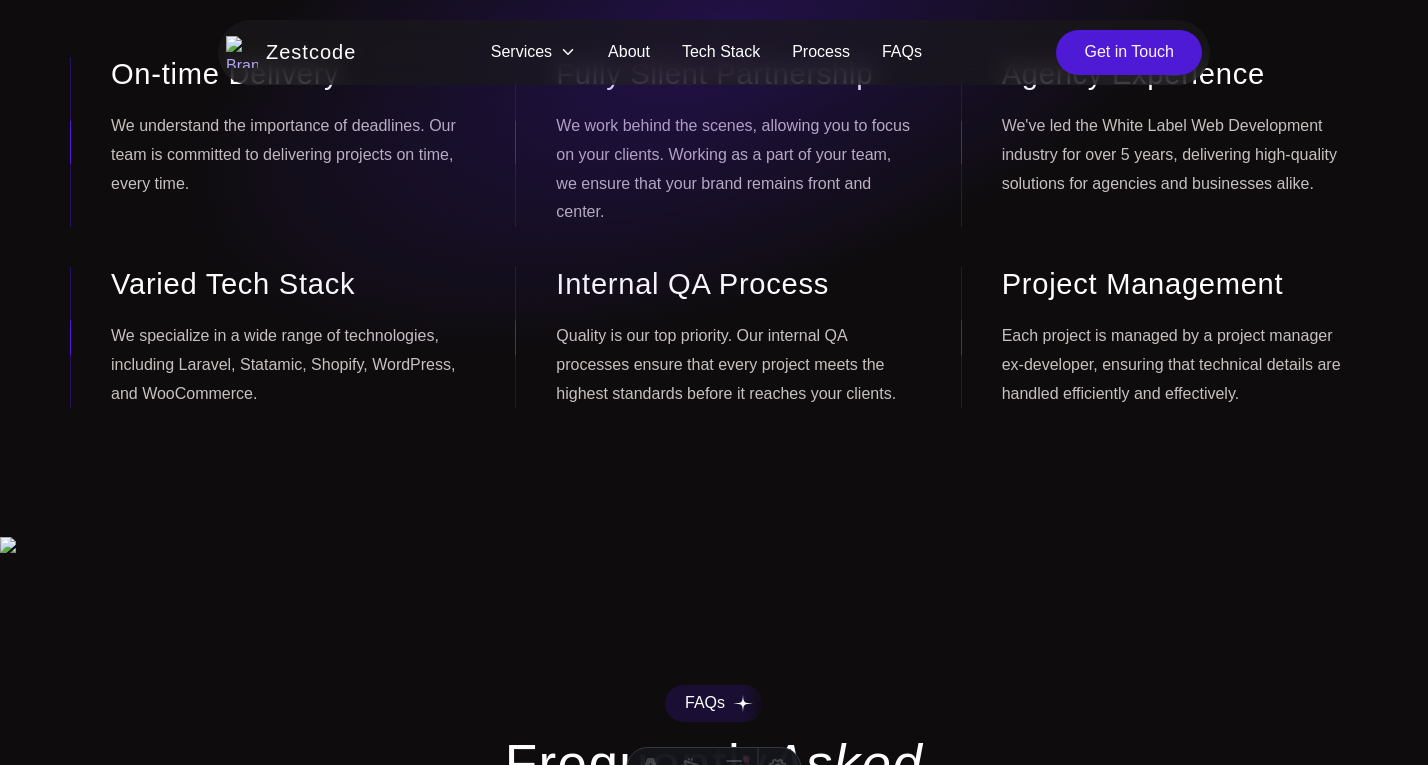 scroll, scrollTop: 444, scrollLeft: 0, axis: vertical 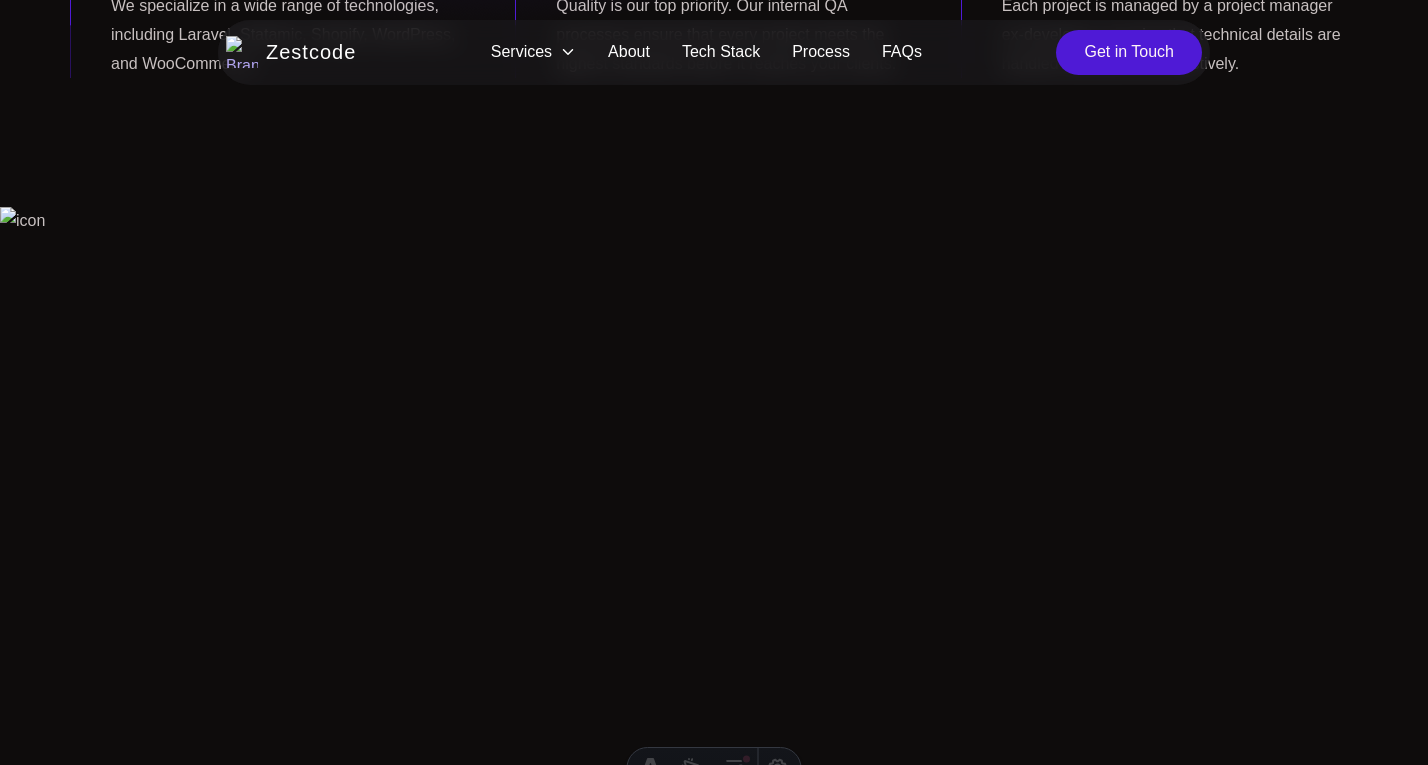 click on "Tech Stack" at bounding box center [721, 52] 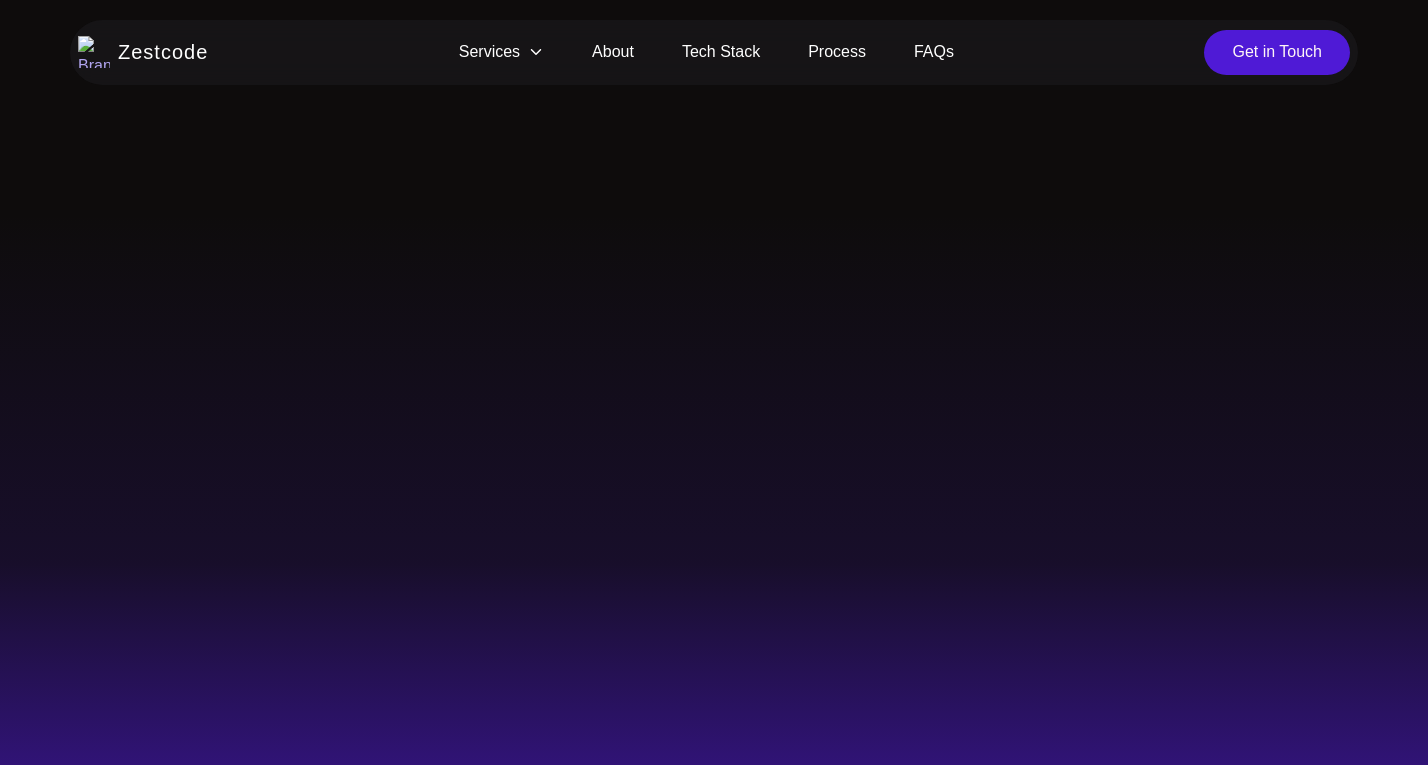scroll, scrollTop: 2221, scrollLeft: 0, axis: vertical 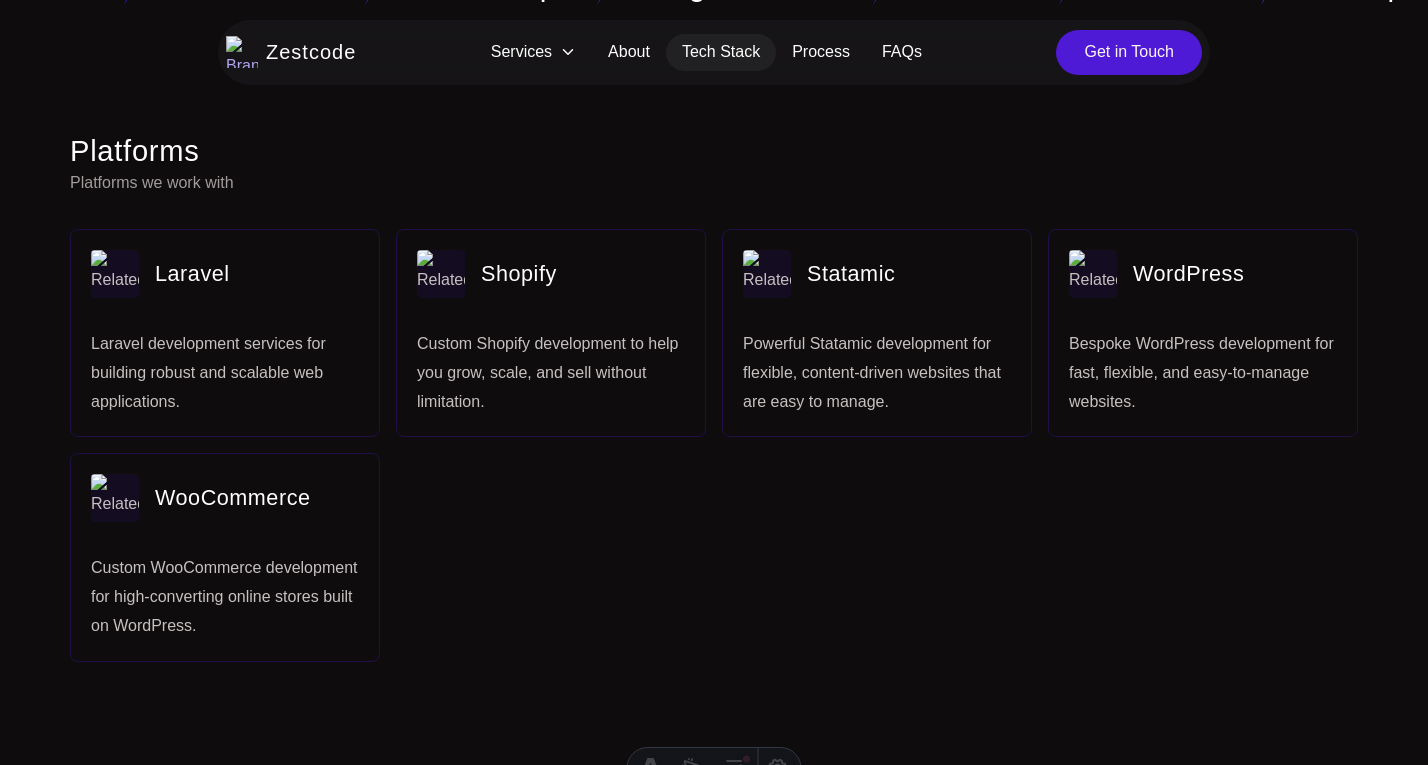 click on "Learn more about laravel" at bounding box center [225, 333] 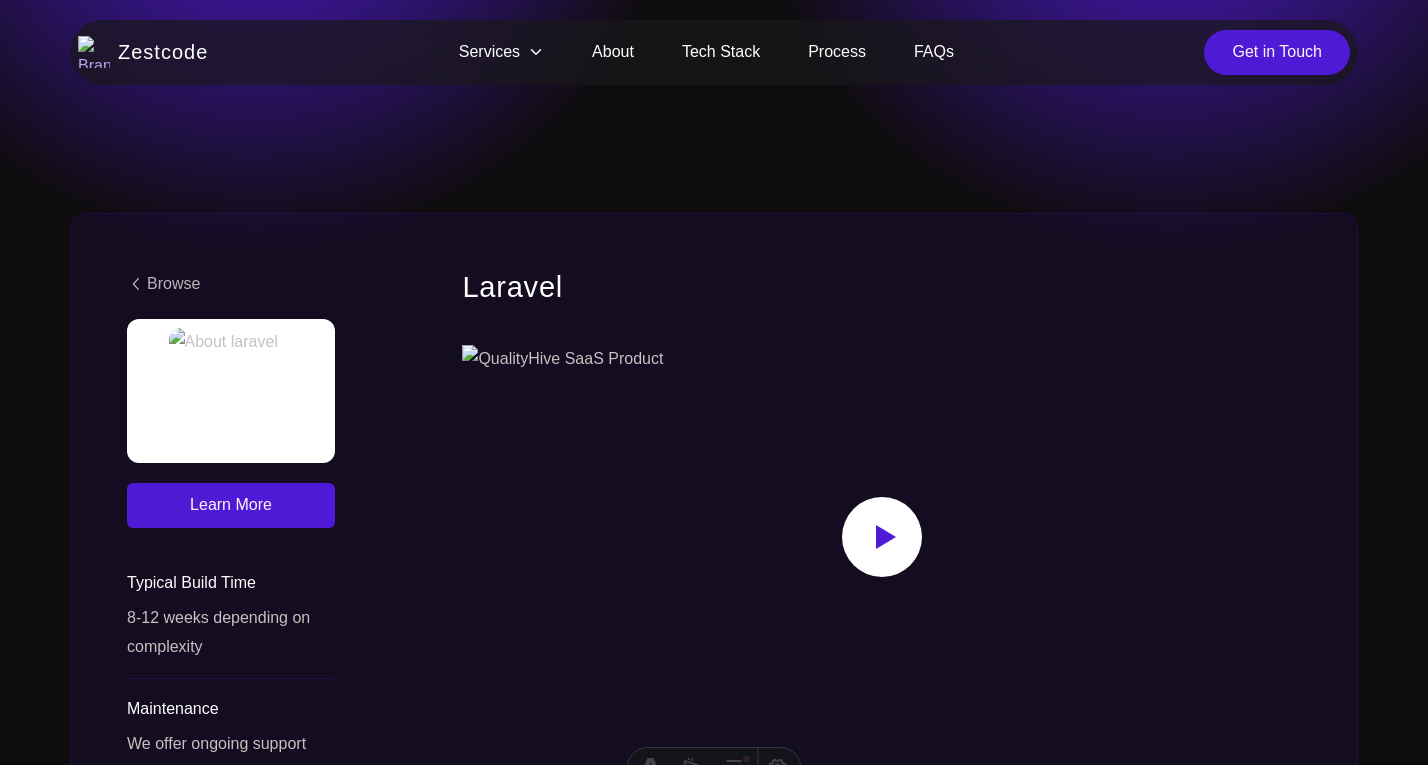 scroll, scrollTop: 0, scrollLeft: 0, axis: both 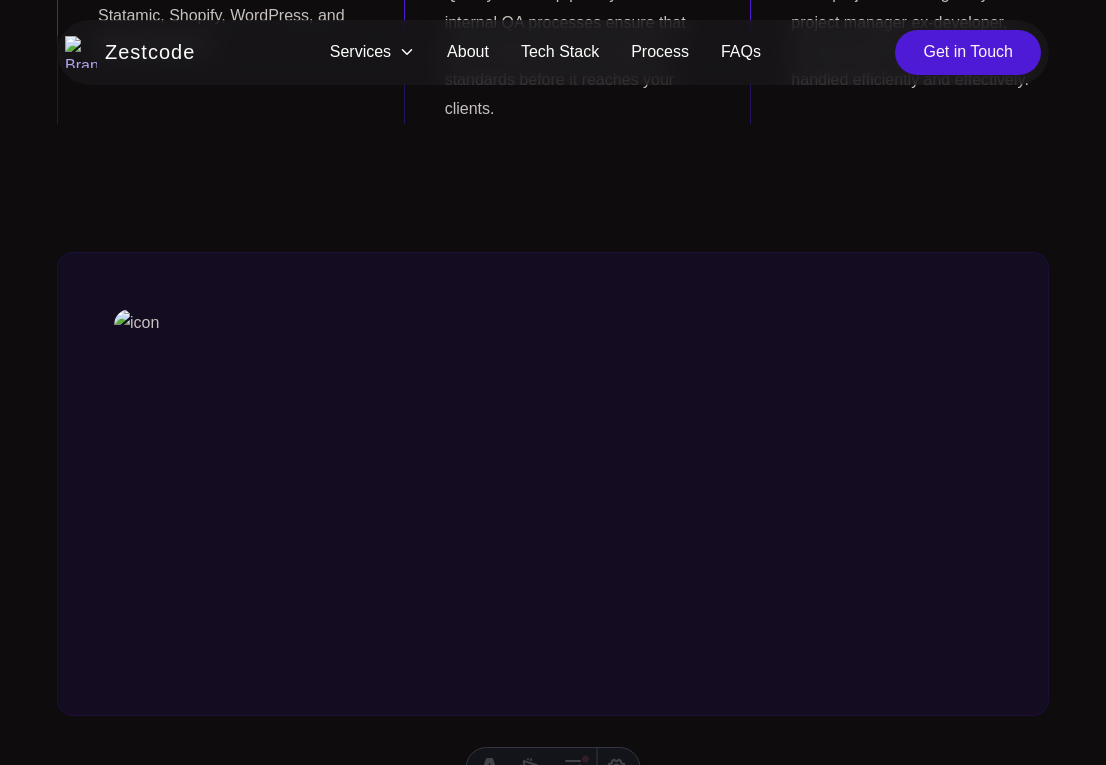 click at bounding box center [553, 484] 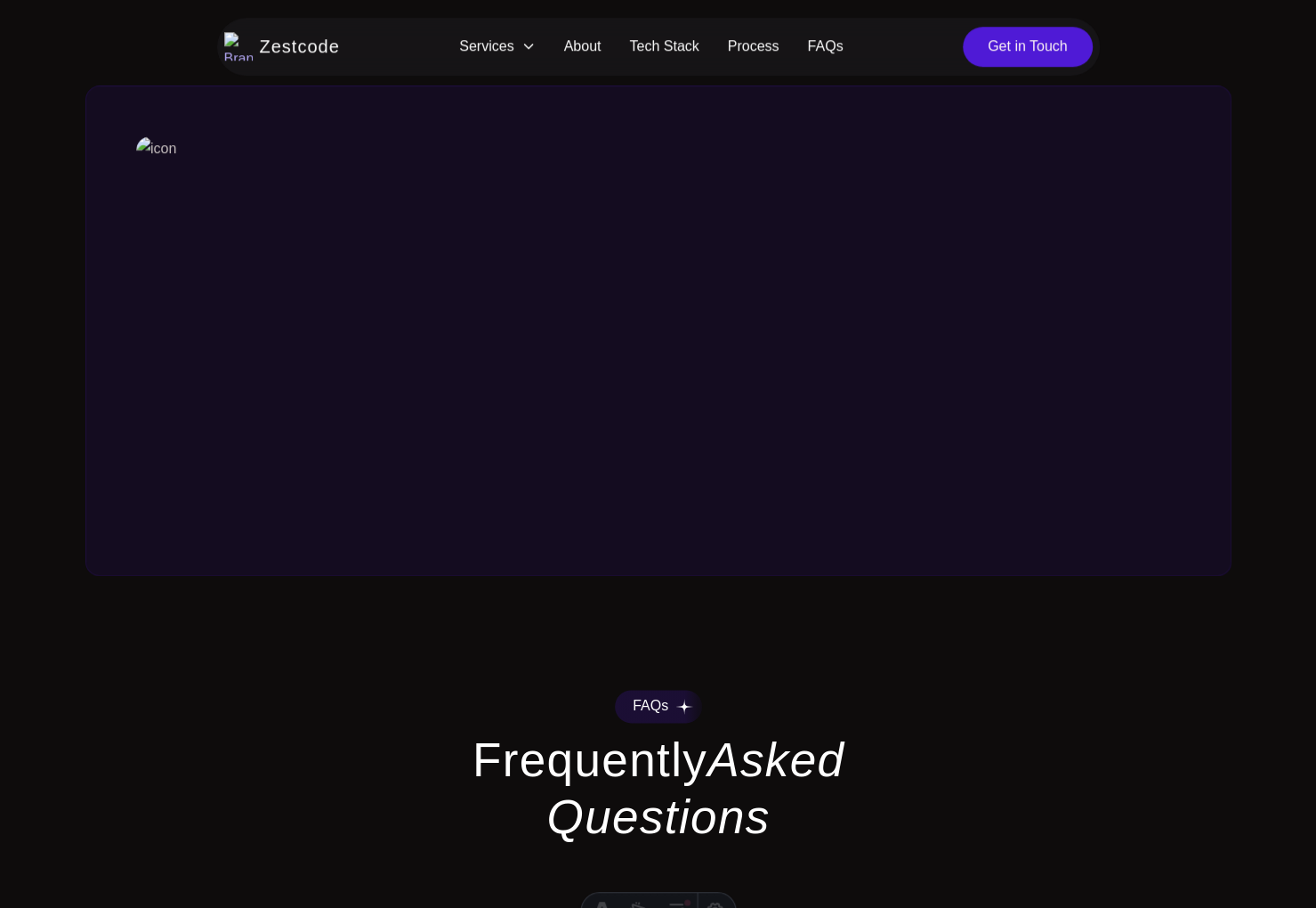 scroll, scrollTop: 715, scrollLeft: 0, axis: vertical 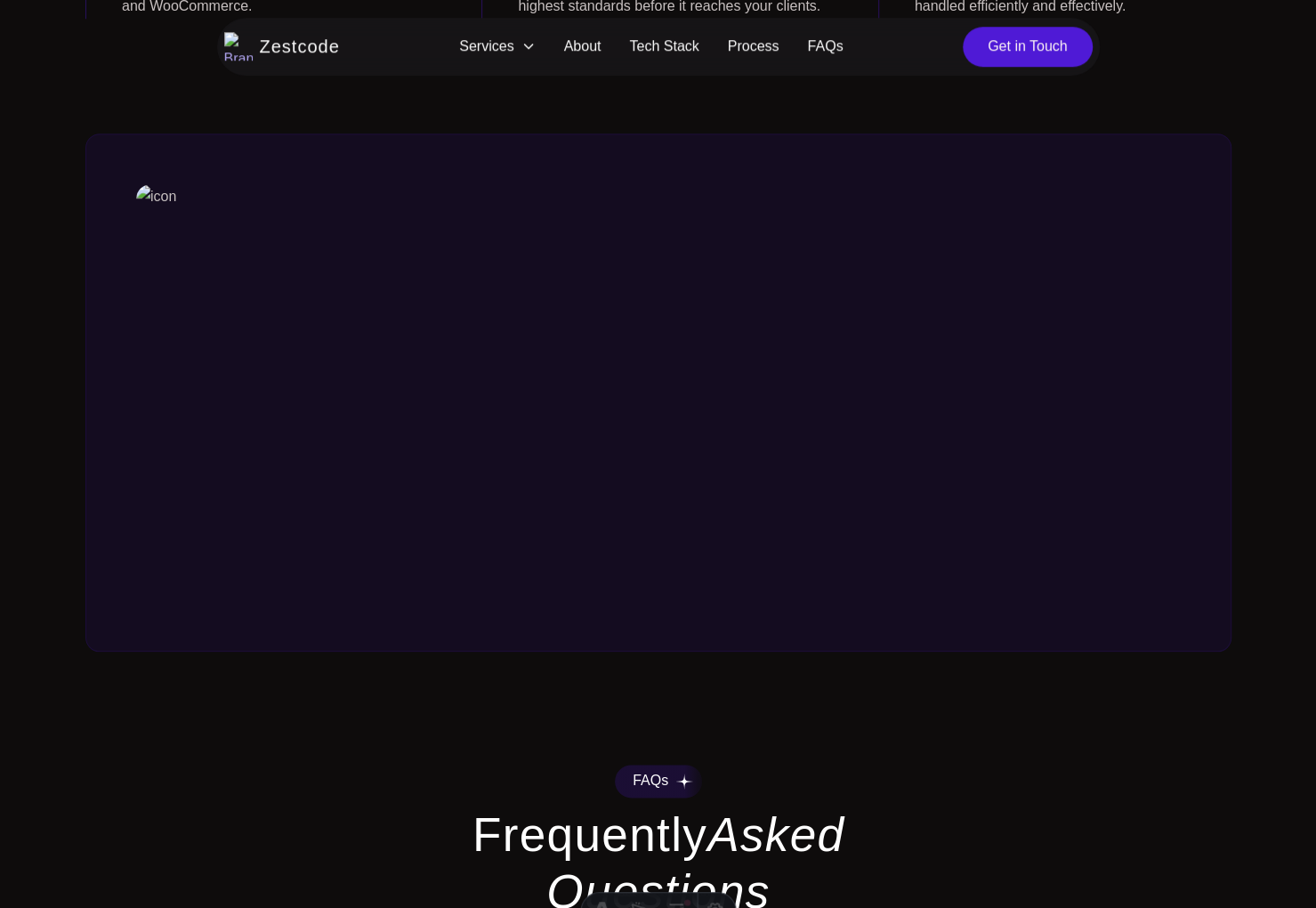 click at bounding box center (658, 393) 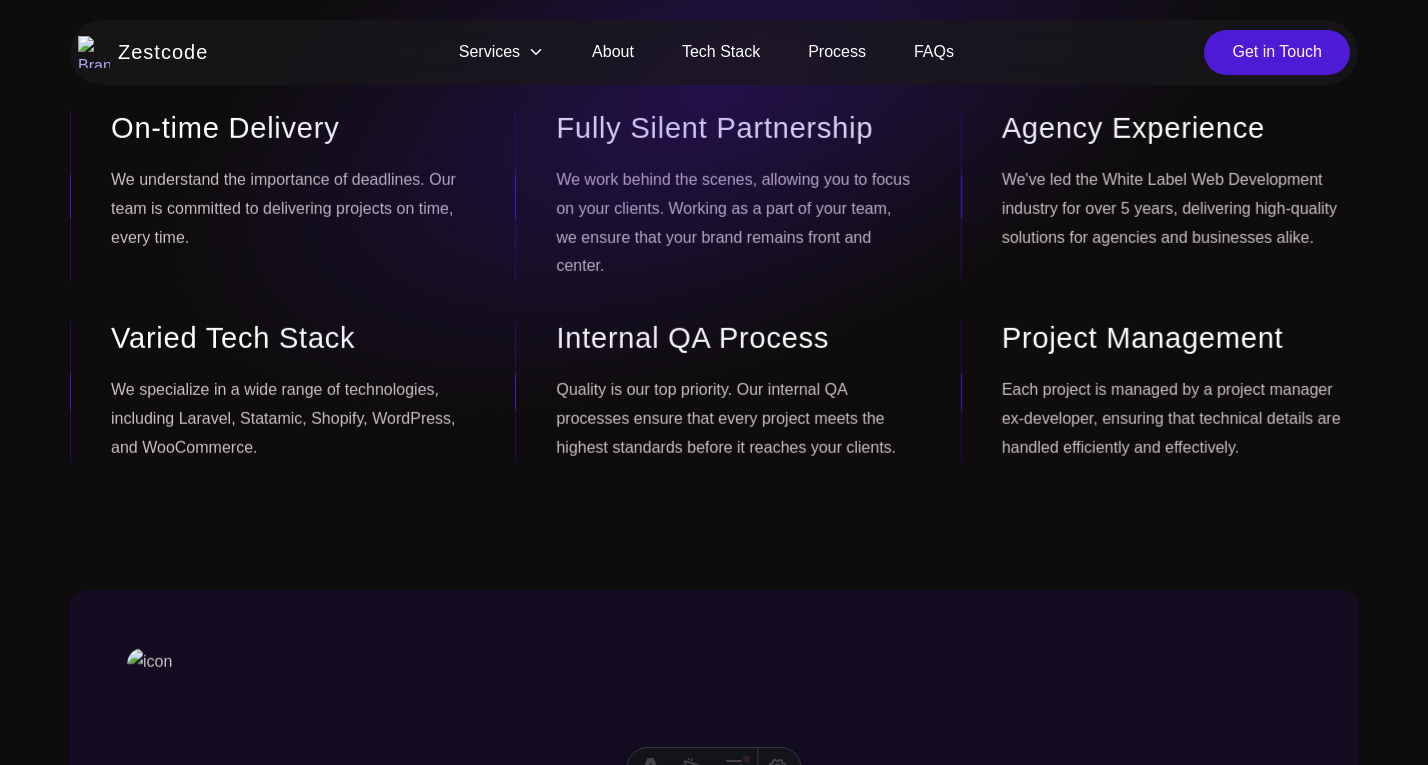 scroll, scrollTop: 0, scrollLeft: 0, axis: both 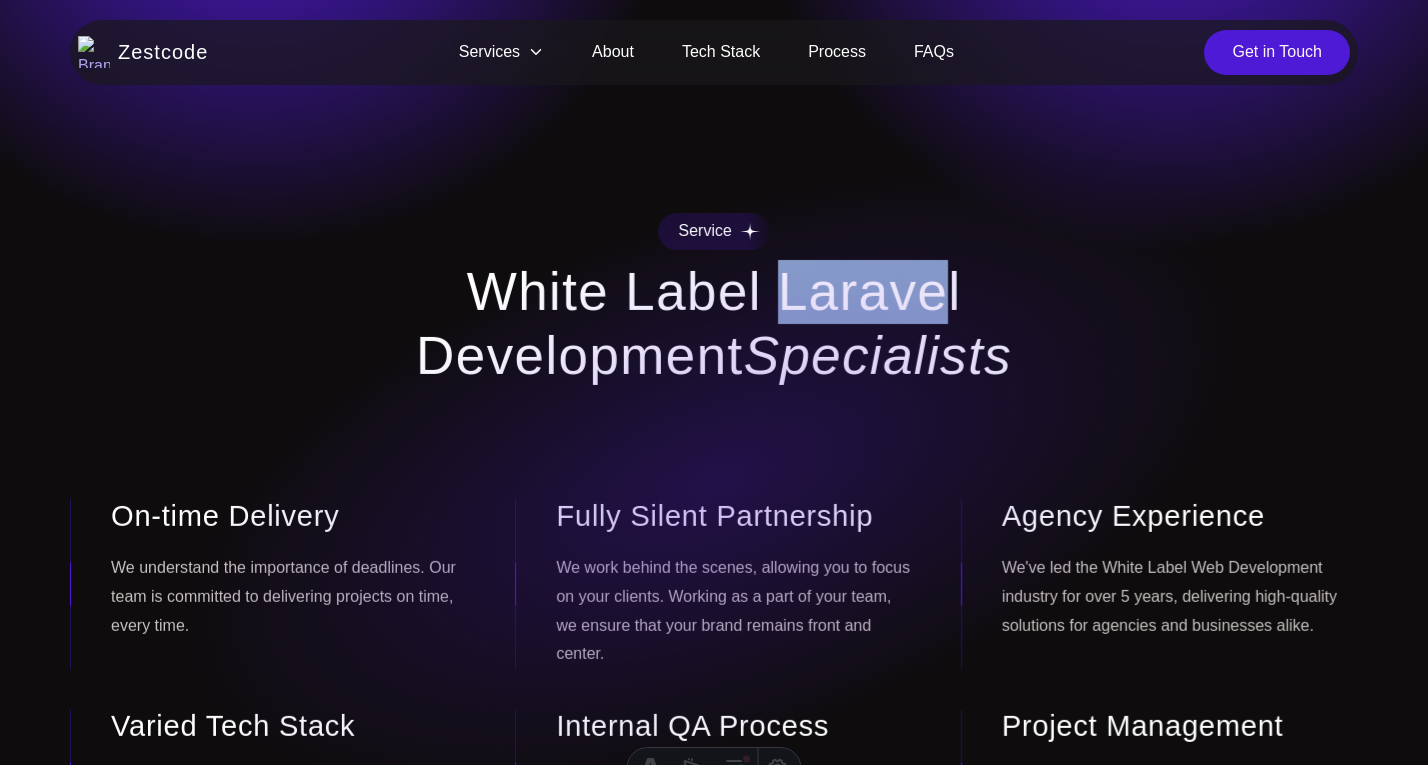drag, startPoint x: 790, startPoint y: 300, endPoint x: 954, endPoint y: 272, distance: 166.37308 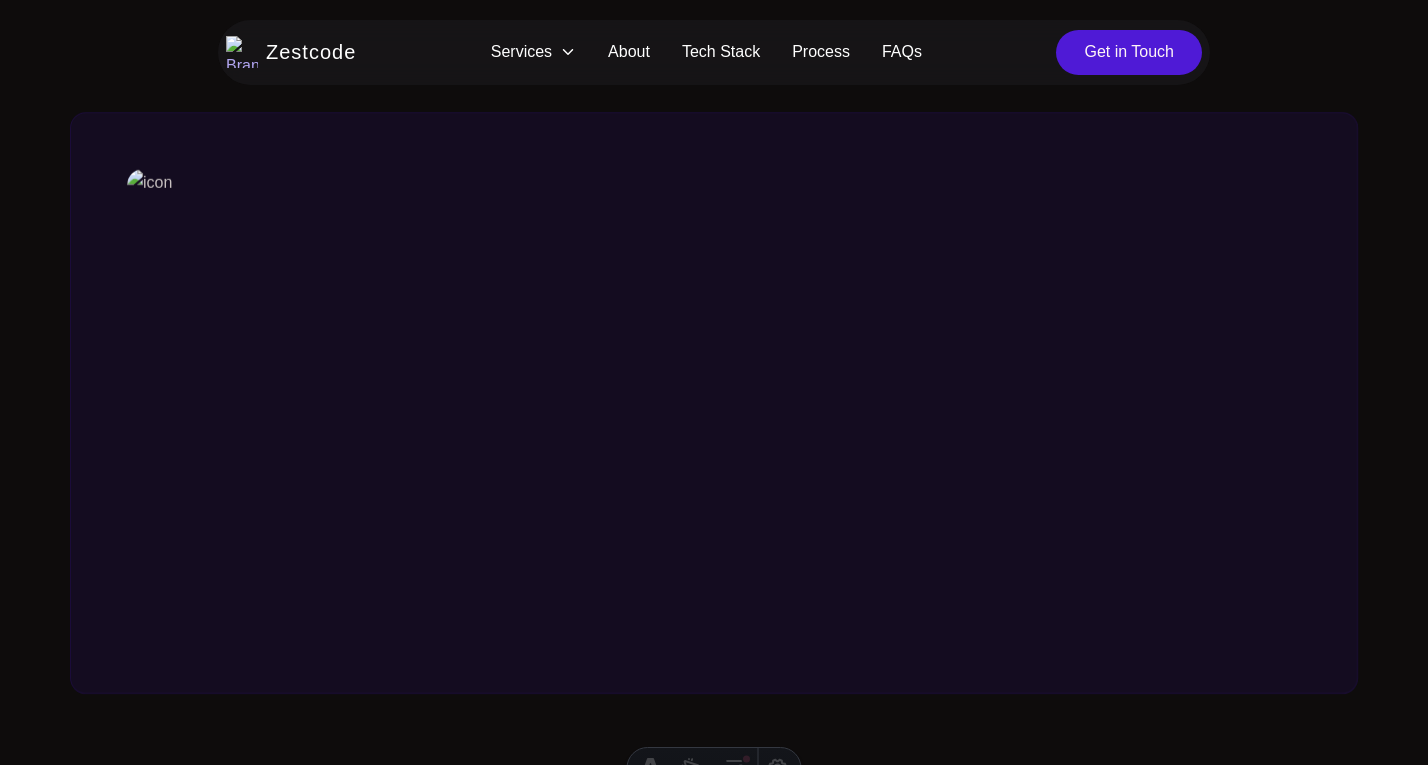 scroll, scrollTop: 859, scrollLeft: 0, axis: vertical 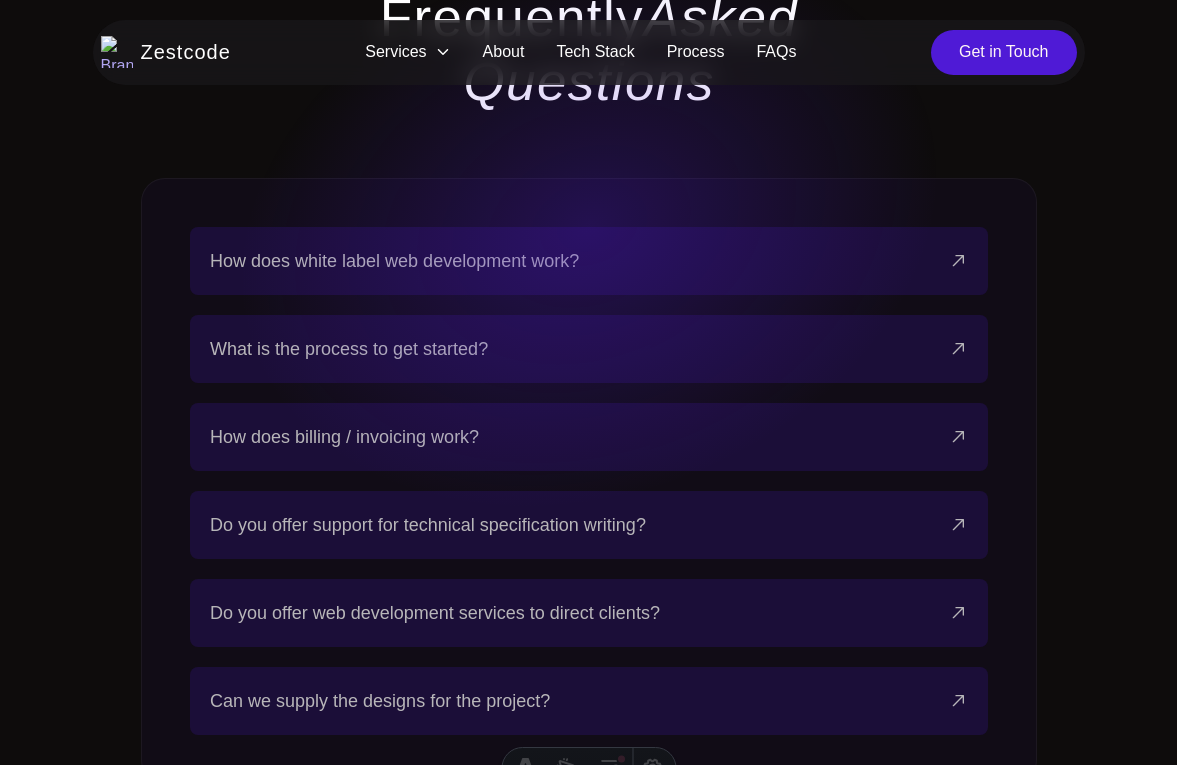 click on "How does white label web development work?" at bounding box center [394, 261] 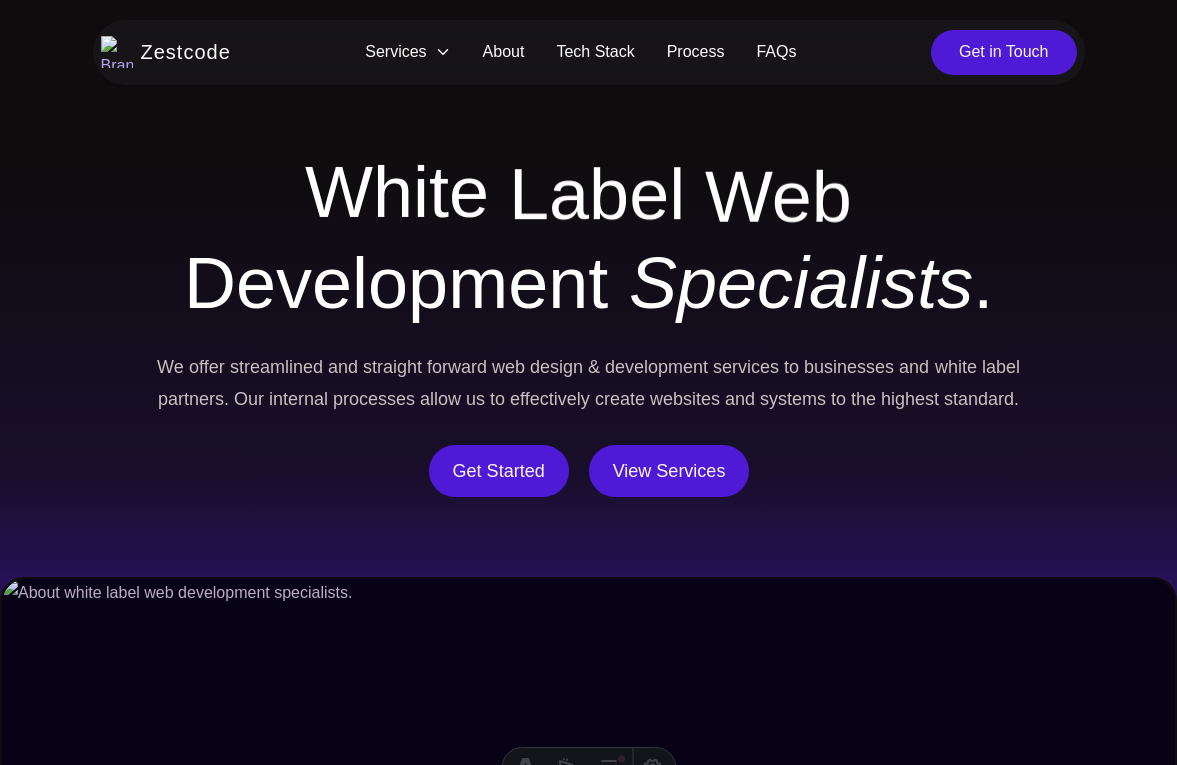 scroll, scrollTop: 0, scrollLeft: 0, axis: both 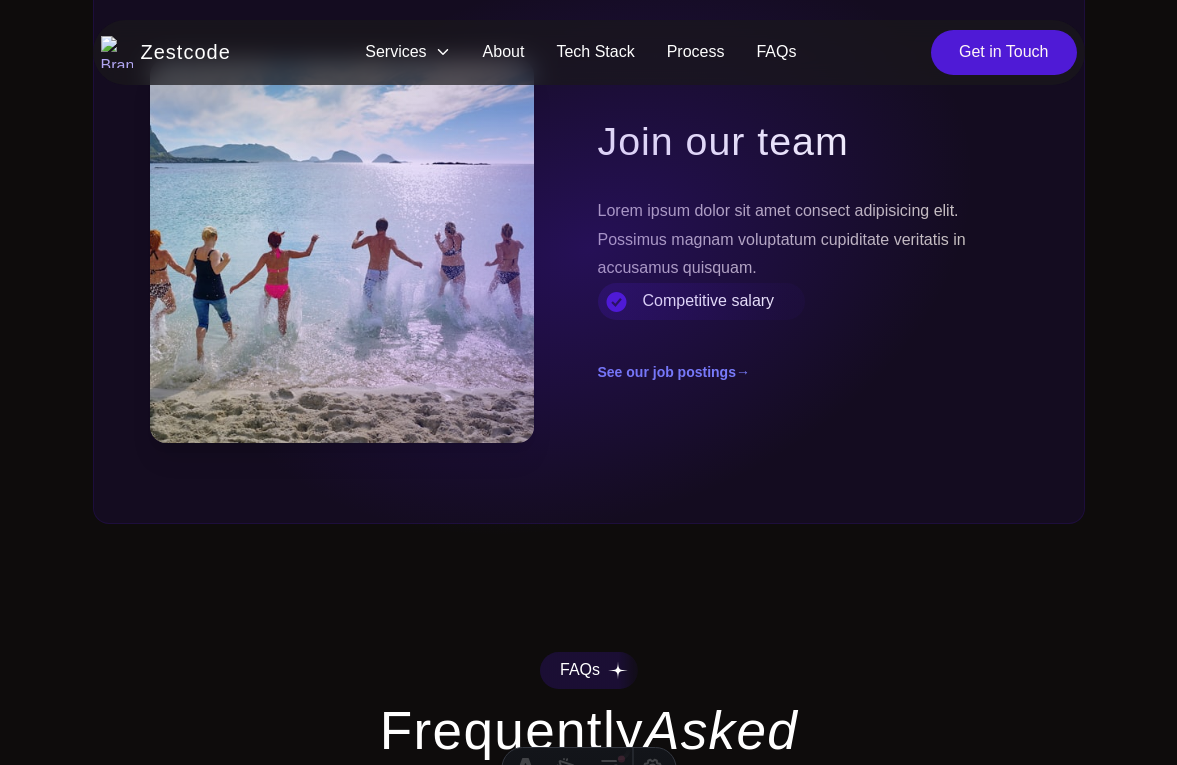 click on "Join our team Lorem ipsum dolor sit amet consect adipisicing elit. Possimus magnam voluptatum cupiditate veritatis in accusamus quisquam.
Competitive salary
See our job postings  →" at bounding box center [589, 251] 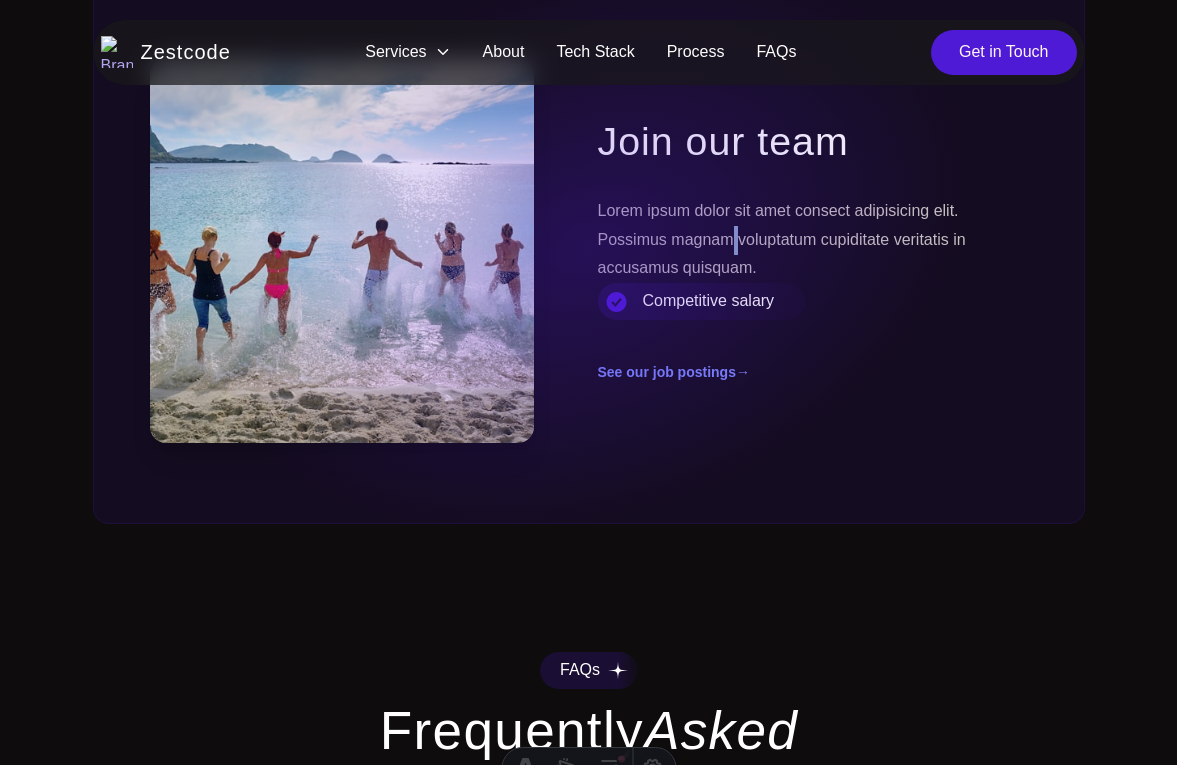 click on "Join our team Lorem ipsum dolor sit amet consect adipisicing elit. Possimus magnam voluptatum cupiditate veritatis in accusamus quisquam.
Competitive salary
See our job postings  →" at bounding box center [589, 251] 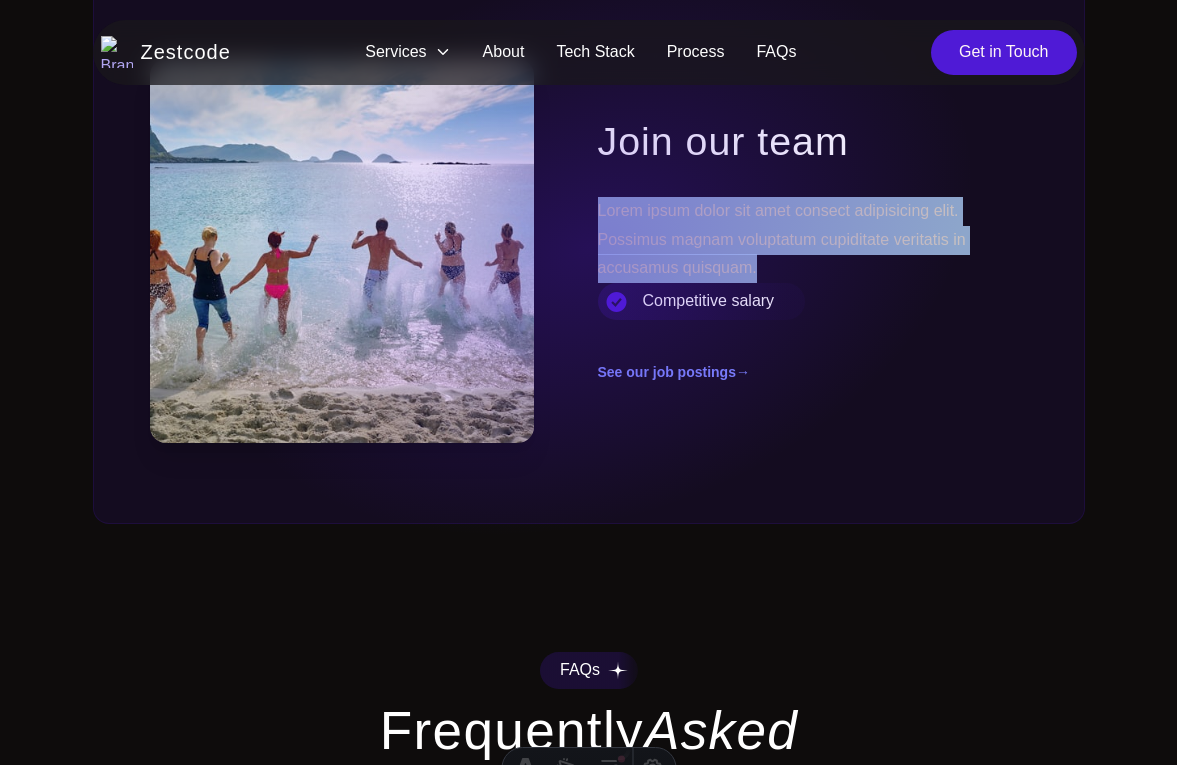 click on "Join our team Lorem ipsum dolor sit amet consect adipisicing elit. Possimus magnam voluptatum cupiditate veritatis in accusamus quisquam.
Competitive salary
See our job postings  →" at bounding box center [589, 251] 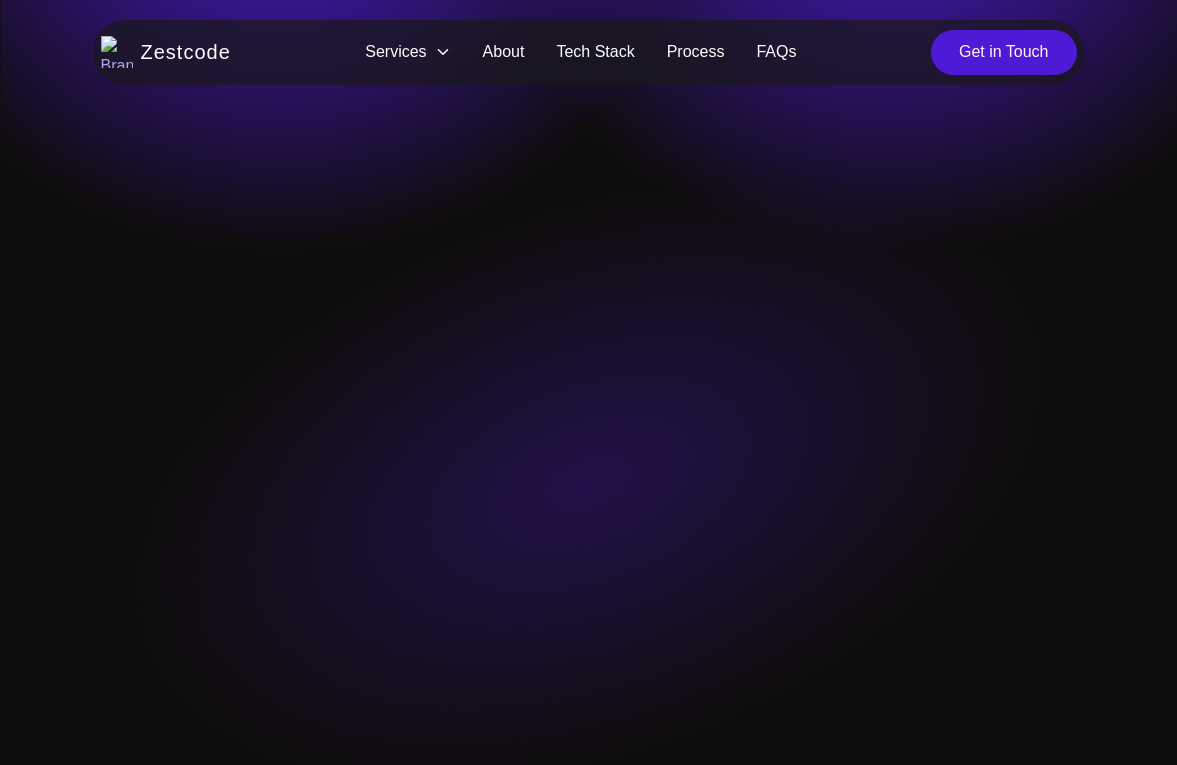 scroll, scrollTop: 1157, scrollLeft: 0, axis: vertical 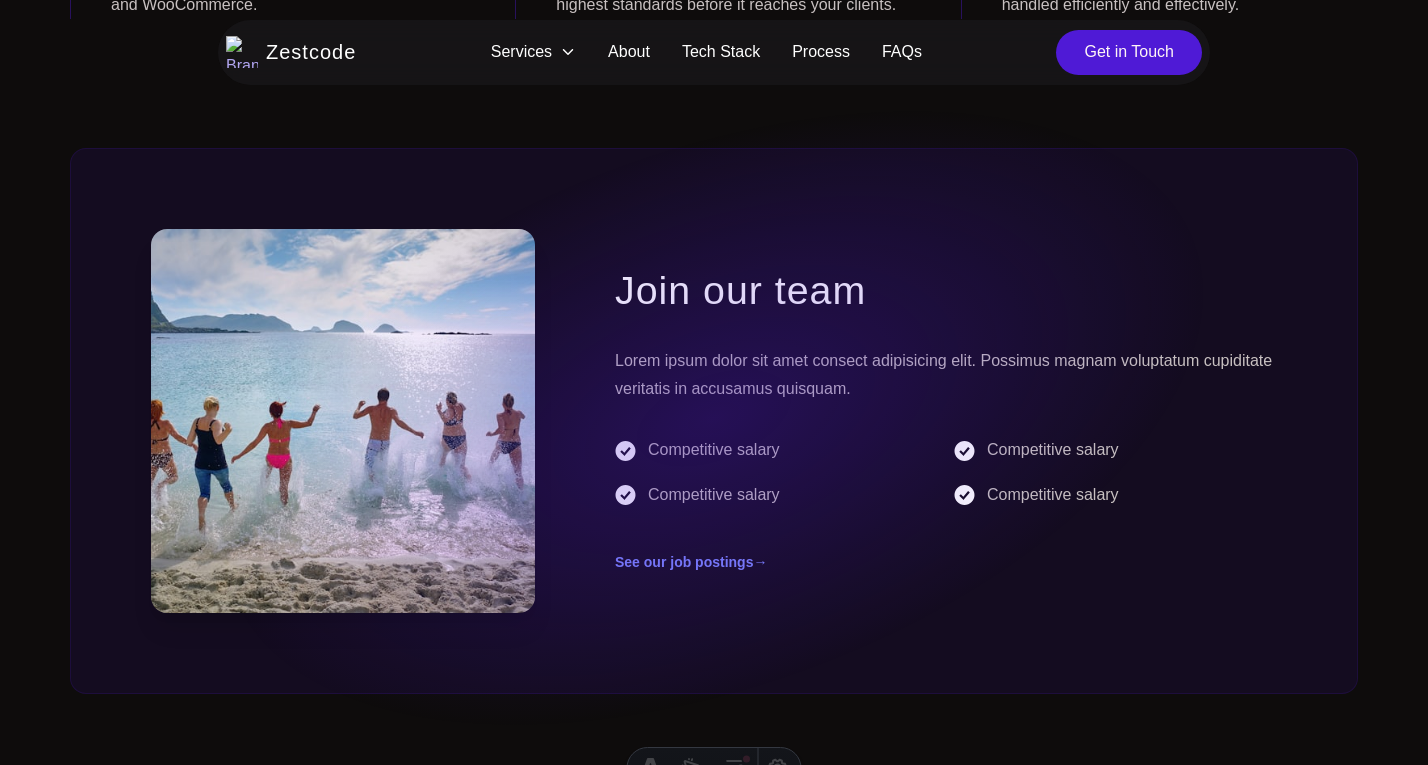 click on "Lorem ipsum dolor sit amet consect adipisicing elit. Possimus magnam voluptatum cupiditate veritatis in accusamus quisquam." at bounding box center (946, 376) 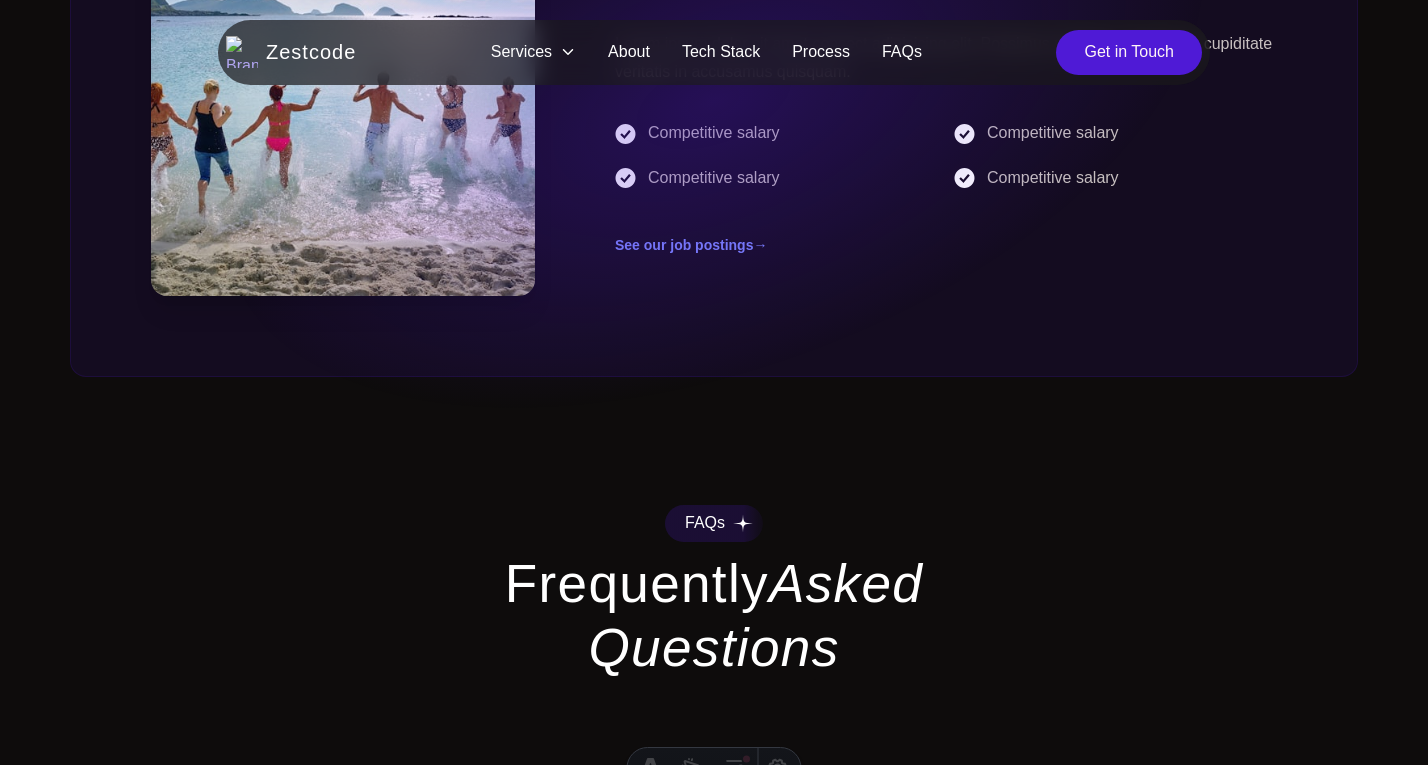 scroll, scrollTop: 1149, scrollLeft: 0, axis: vertical 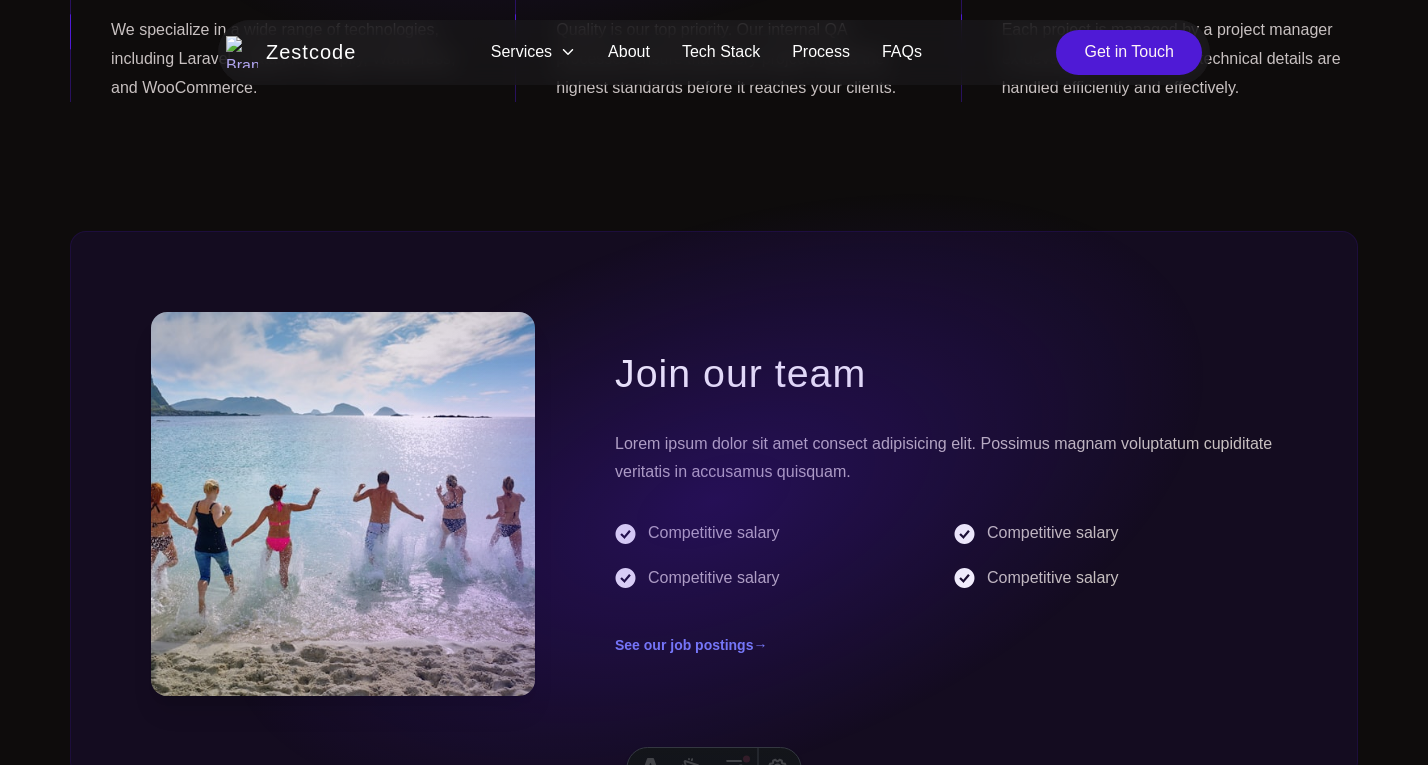 click on "Join our team Lorem ipsum dolor sit amet consect adipisicing elit. Possimus magnam voluptatum cupiditate veritatis in accusamus quisquam.
Competitive salary
Competitive salary
Competitive salary
Competitive salary
See our job postings  →" at bounding box center [714, 504] 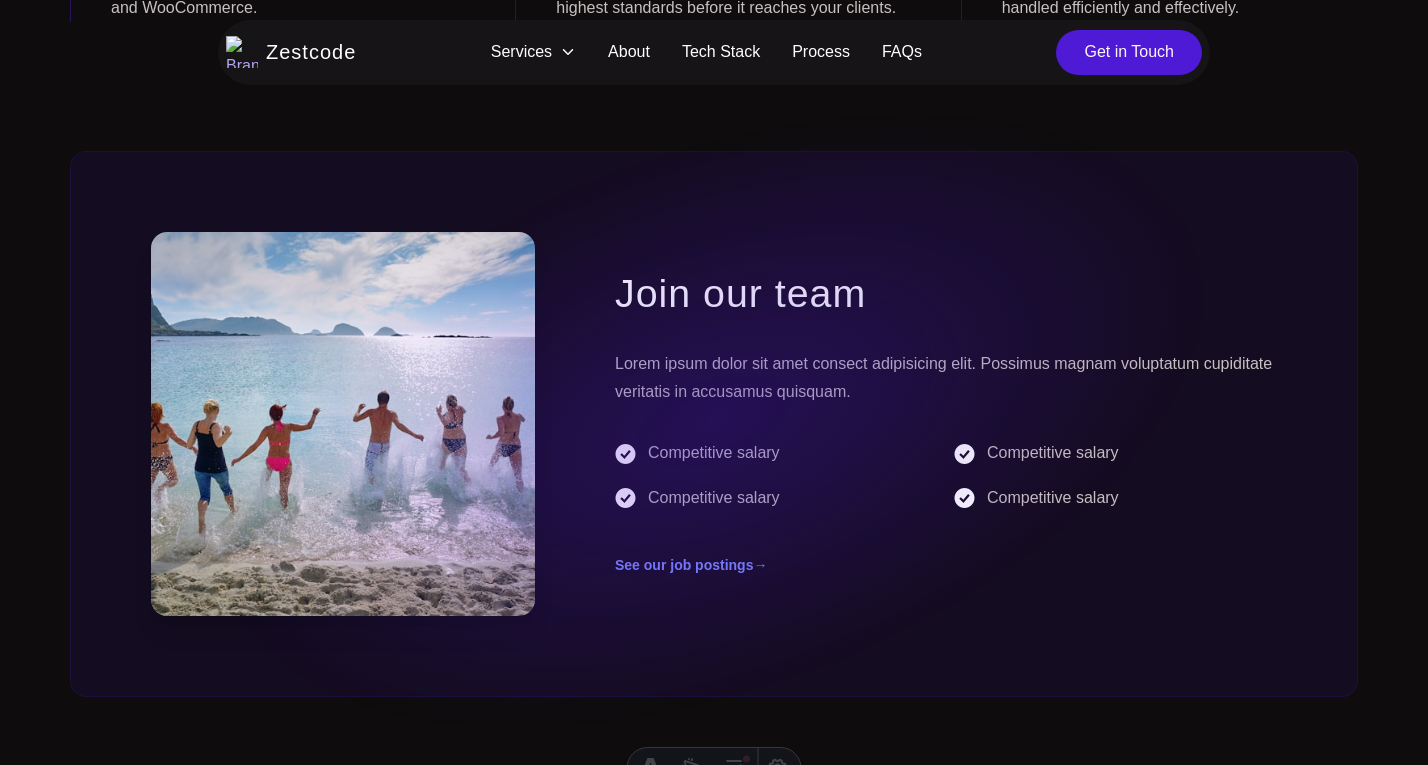scroll, scrollTop: 827, scrollLeft: 0, axis: vertical 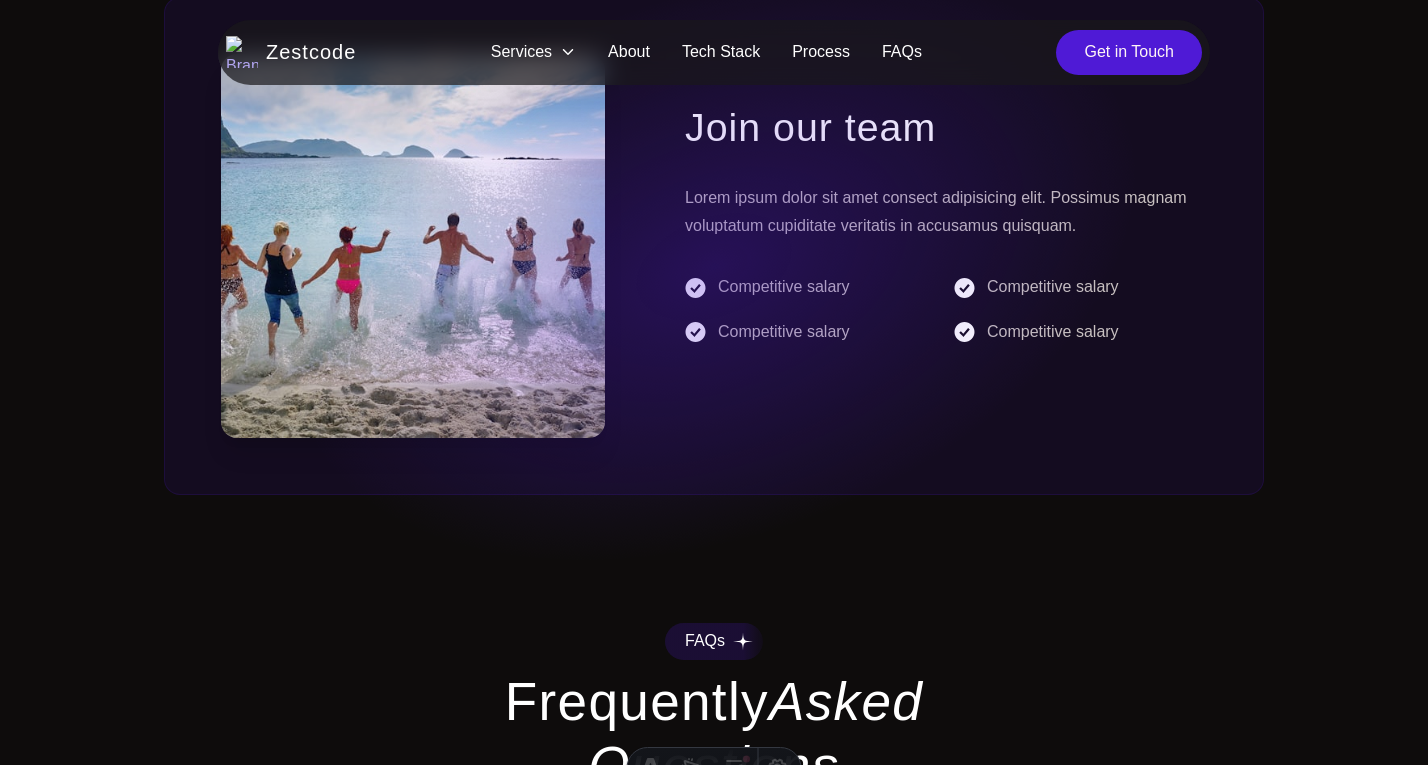 click on "Join our team Lorem ipsum dolor sit amet consect adipisicing elit. Possimus magnam voluptatum cupiditate veritatis in accusamus quisquam.
Competitive salary
Competitive salary
Competitive salary
Competitive salary" at bounding box center (714, 246) 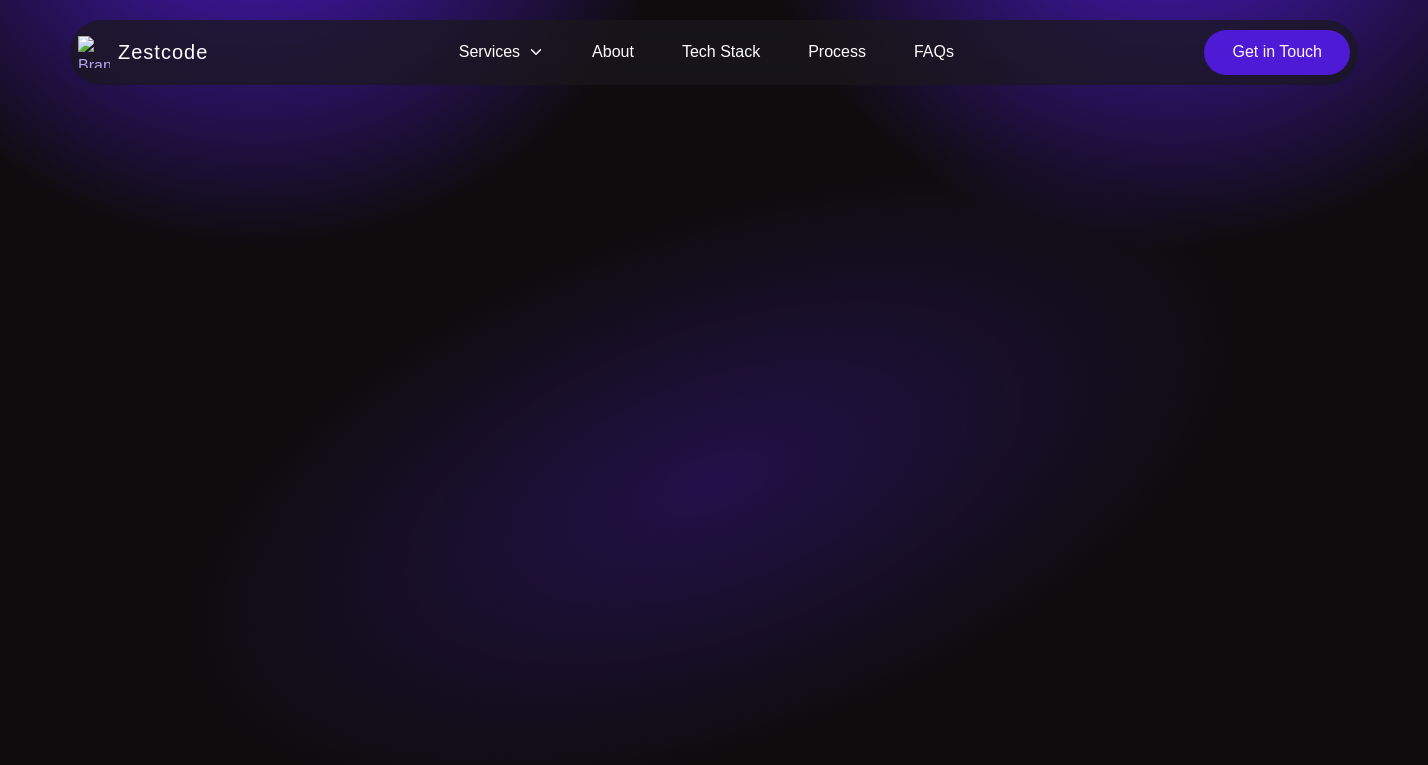 scroll, scrollTop: 982, scrollLeft: 0, axis: vertical 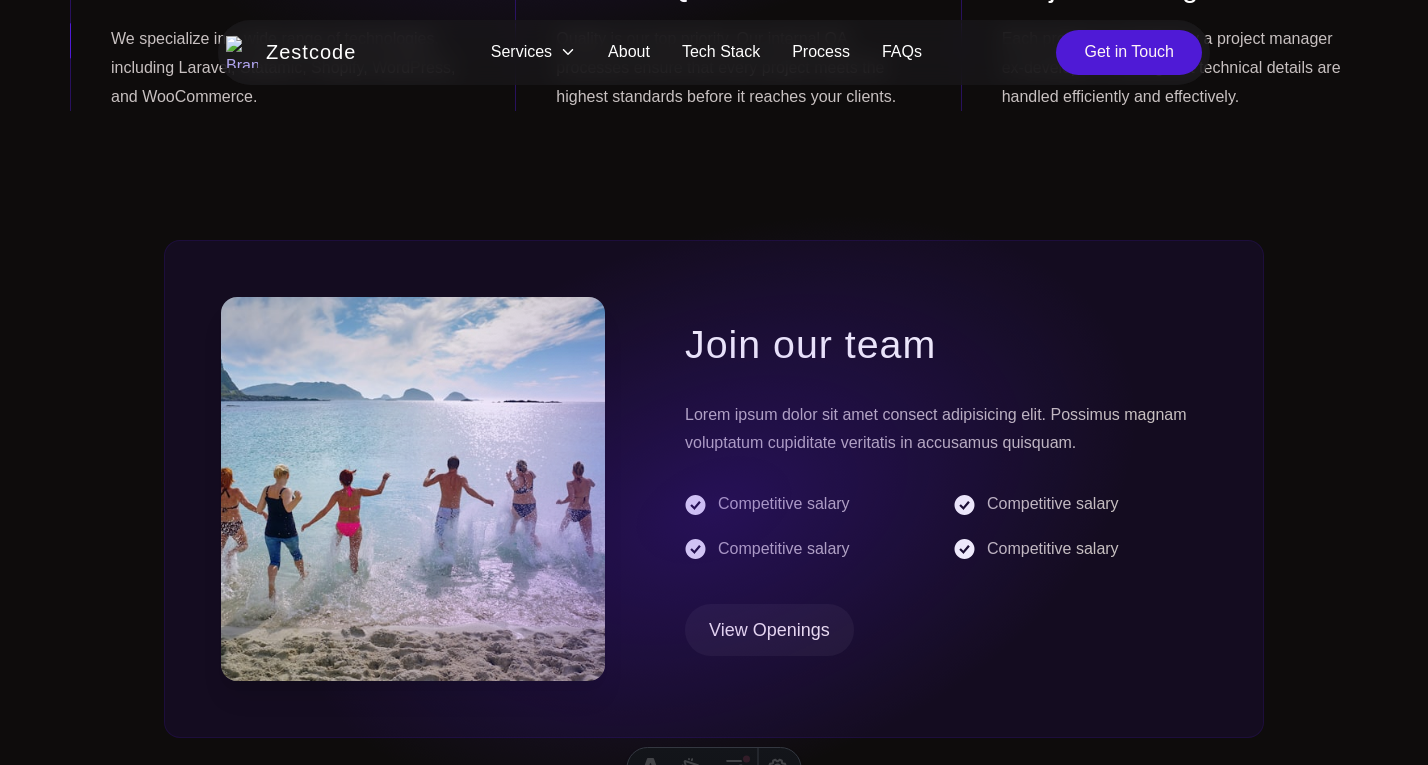 click on "Join our team Lorem ipsum dolor sit amet consect adipisicing elit. Possimus magnam voluptatum cupiditate veritatis in accusamus quisquam.
Competitive salary
Competitive salary
Competitive salary
Competitive salary
View Openings" at bounding box center [714, 489] 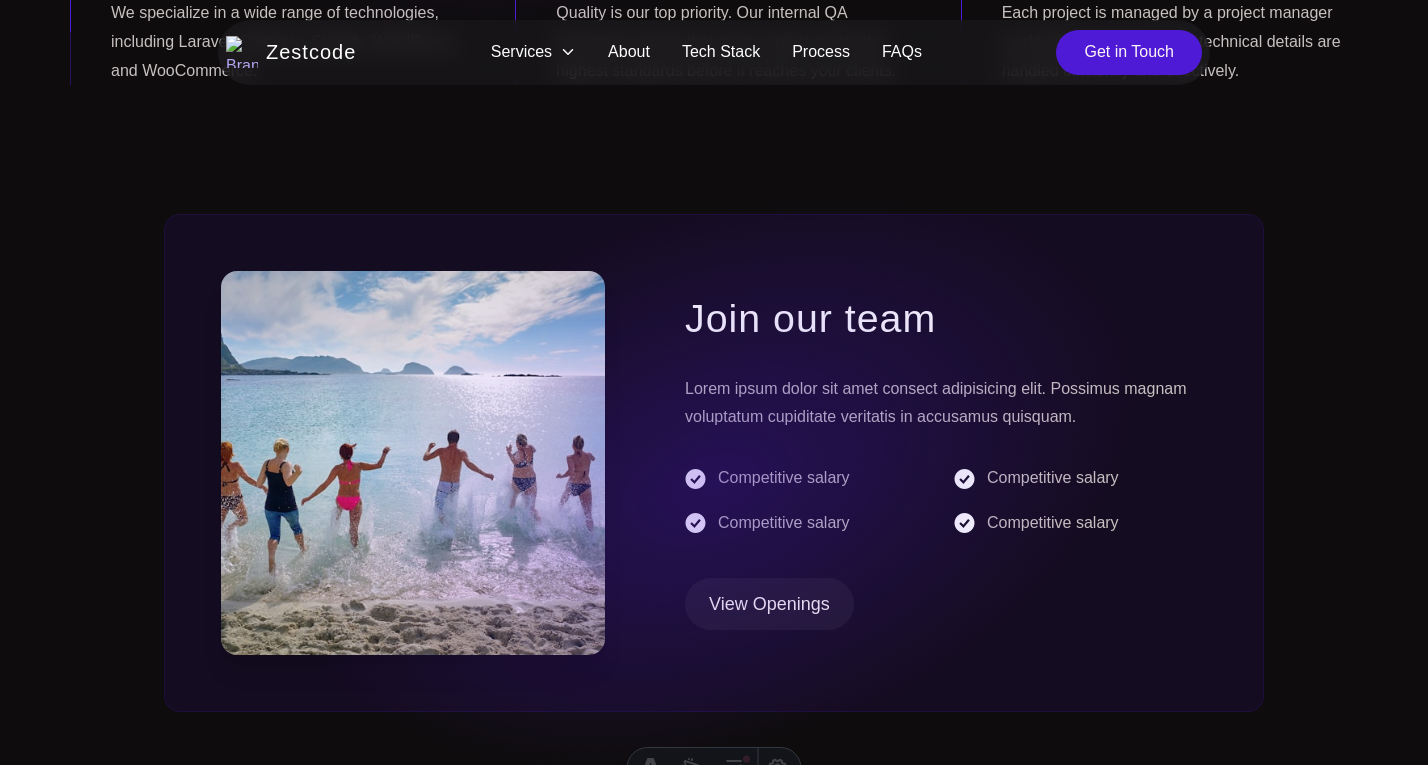 scroll, scrollTop: 764, scrollLeft: 0, axis: vertical 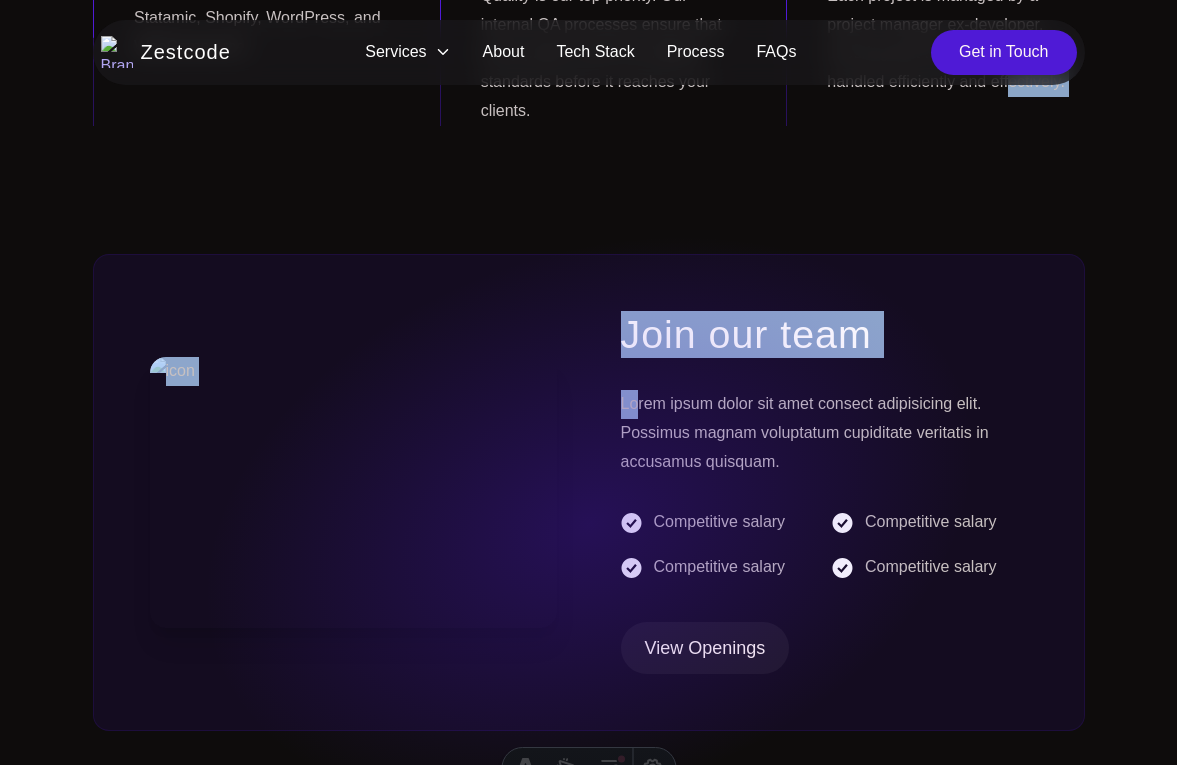 drag, startPoint x: 0, startPoint y: 0, endPoint x: 627, endPoint y: 369, distance: 727.5232 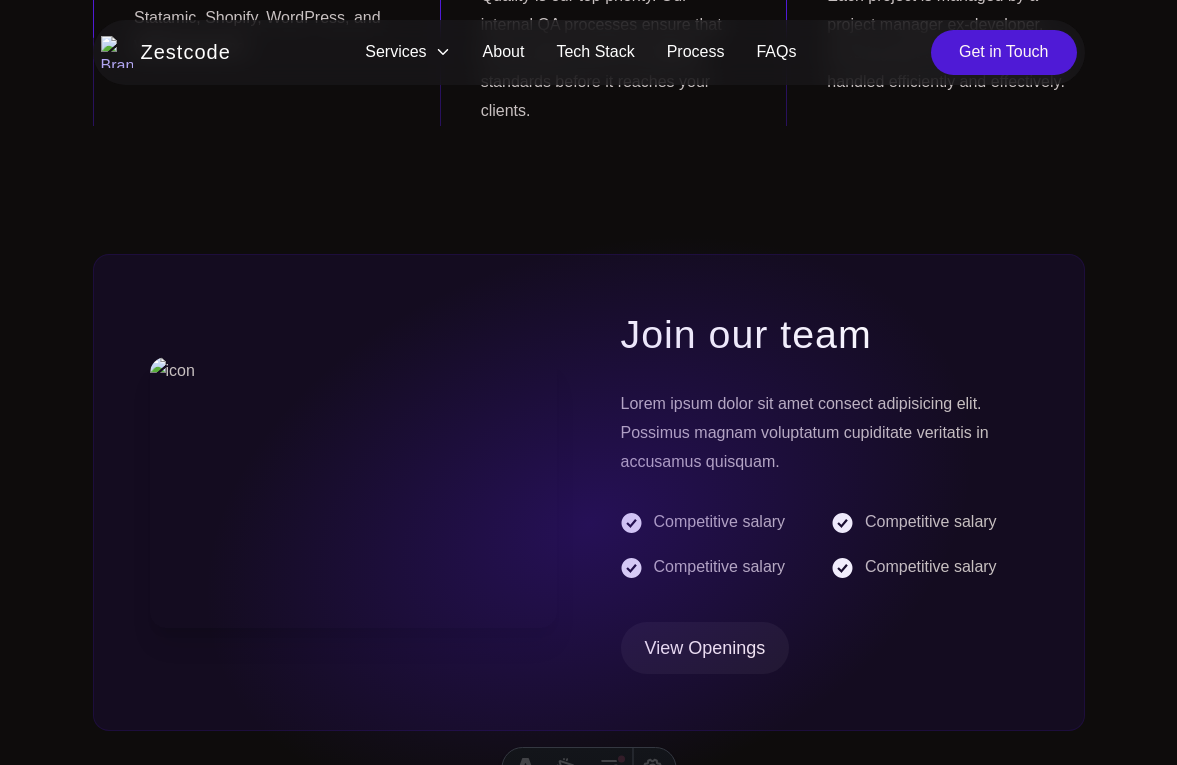 click on "Join our team Lorem ipsum dolor sit amet consect adipisicing elit. Possimus magnam voluptatum cupiditate veritatis in accusamus quisquam.
Competitive salary
Competitive salary
Competitive salary
Competitive salary
View Openings" at bounding box center (824, 492) 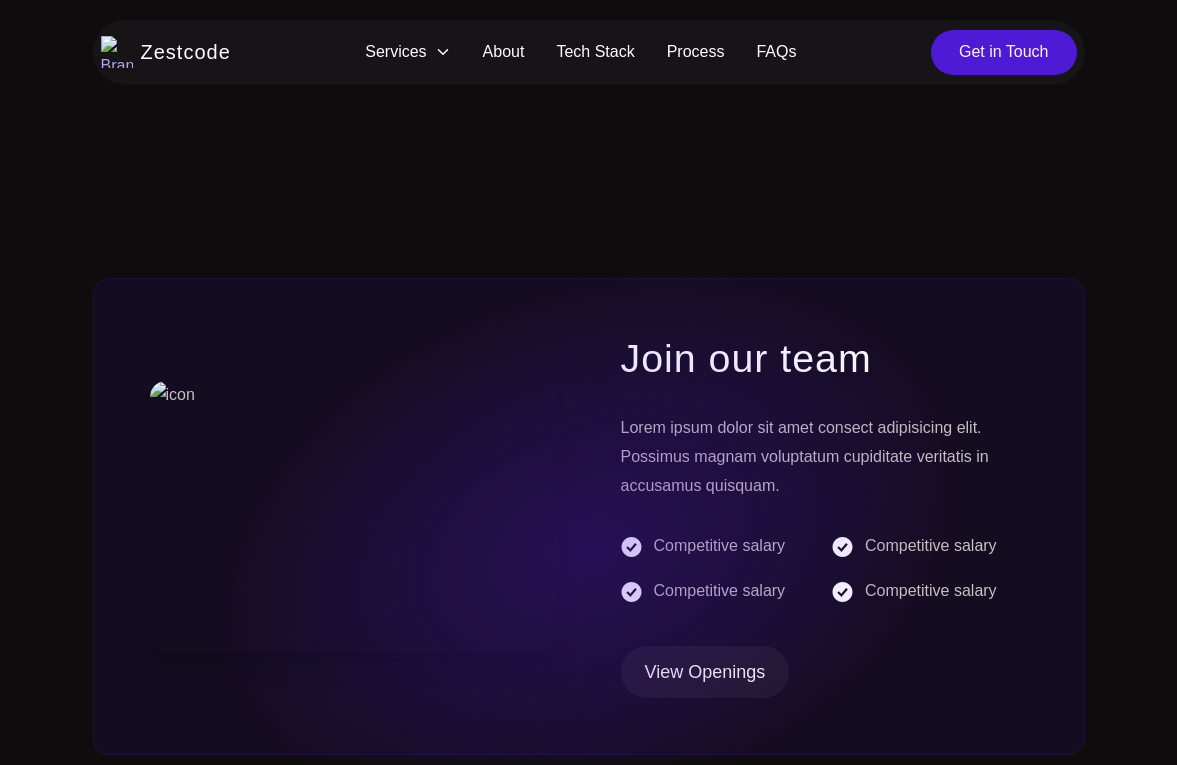 scroll, scrollTop: 0, scrollLeft: 0, axis: both 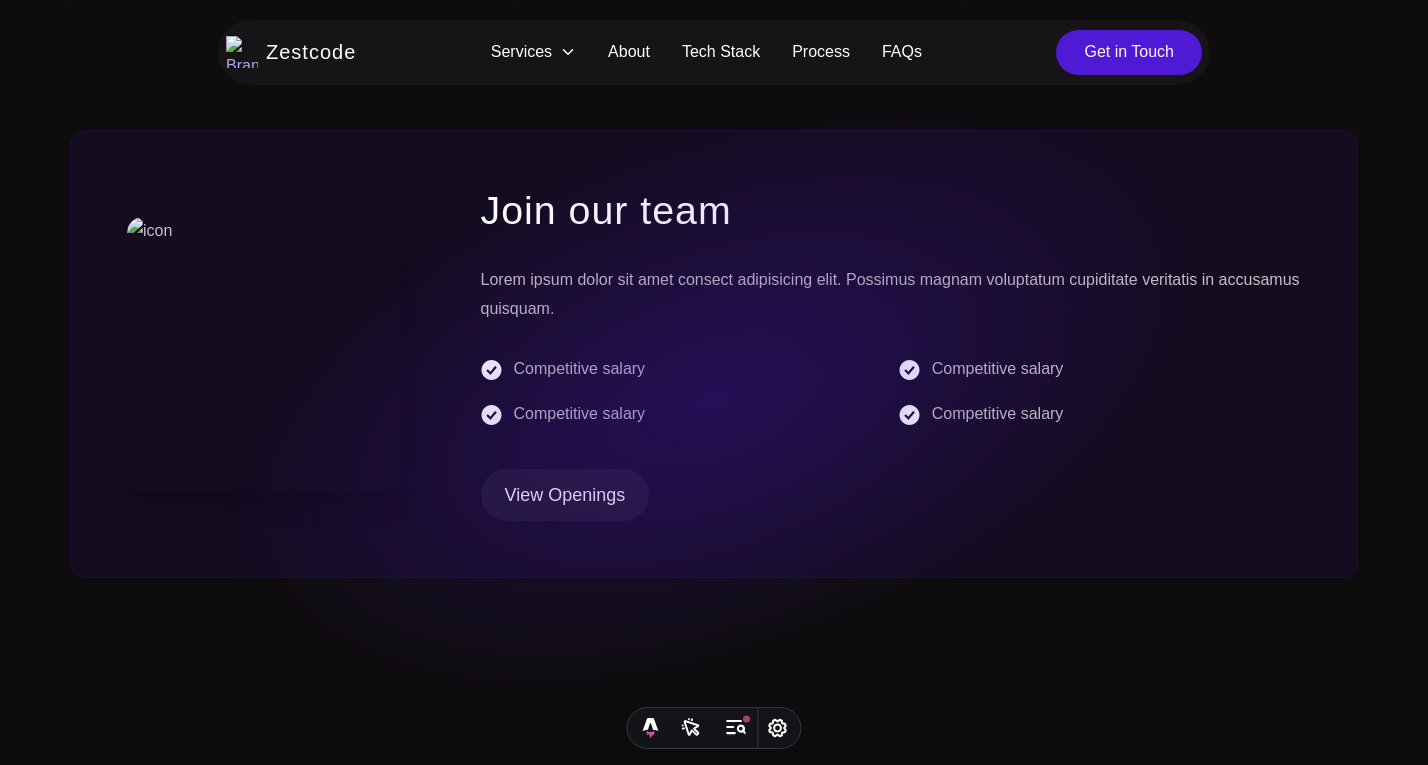 click on "Competitive salary" at bounding box center (682, 414) 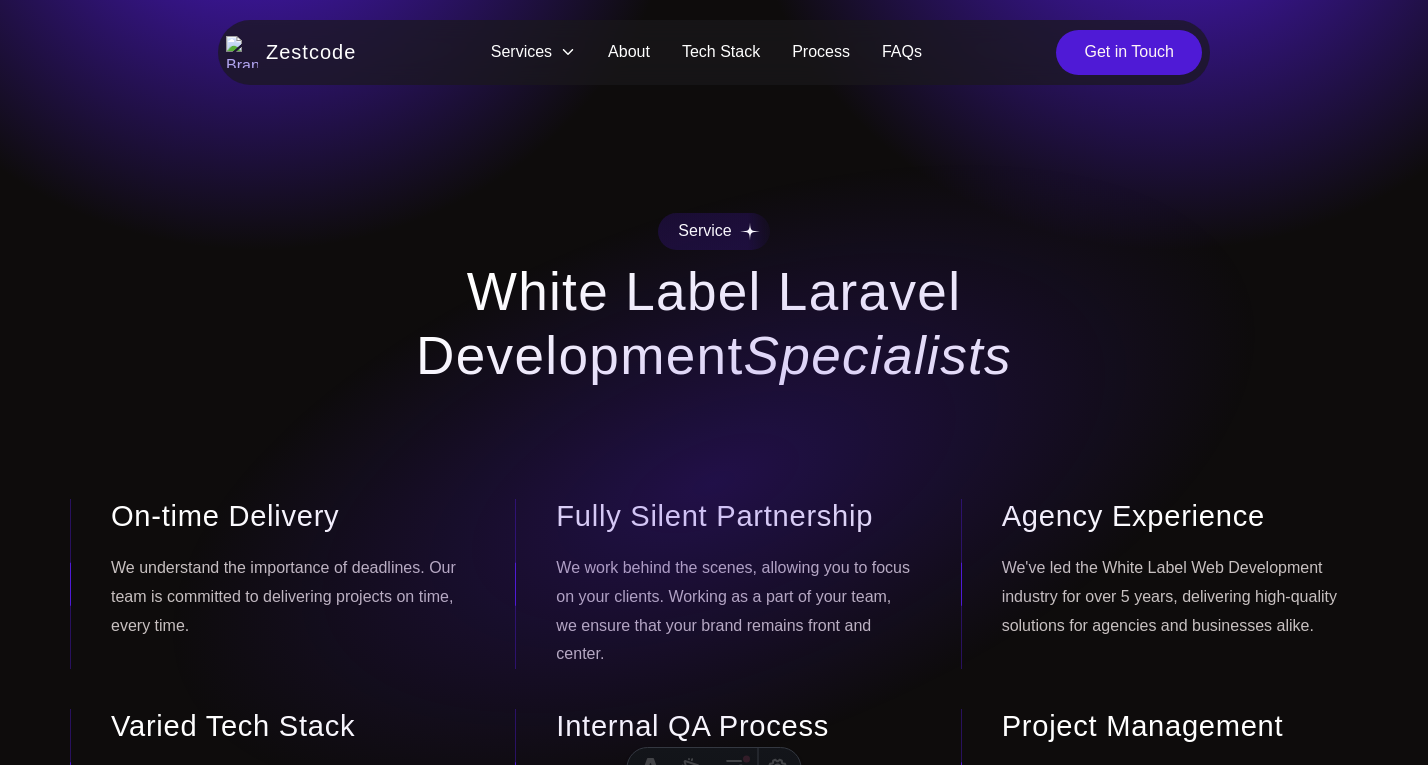 scroll, scrollTop: 694, scrollLeft: 0, axis: vertical 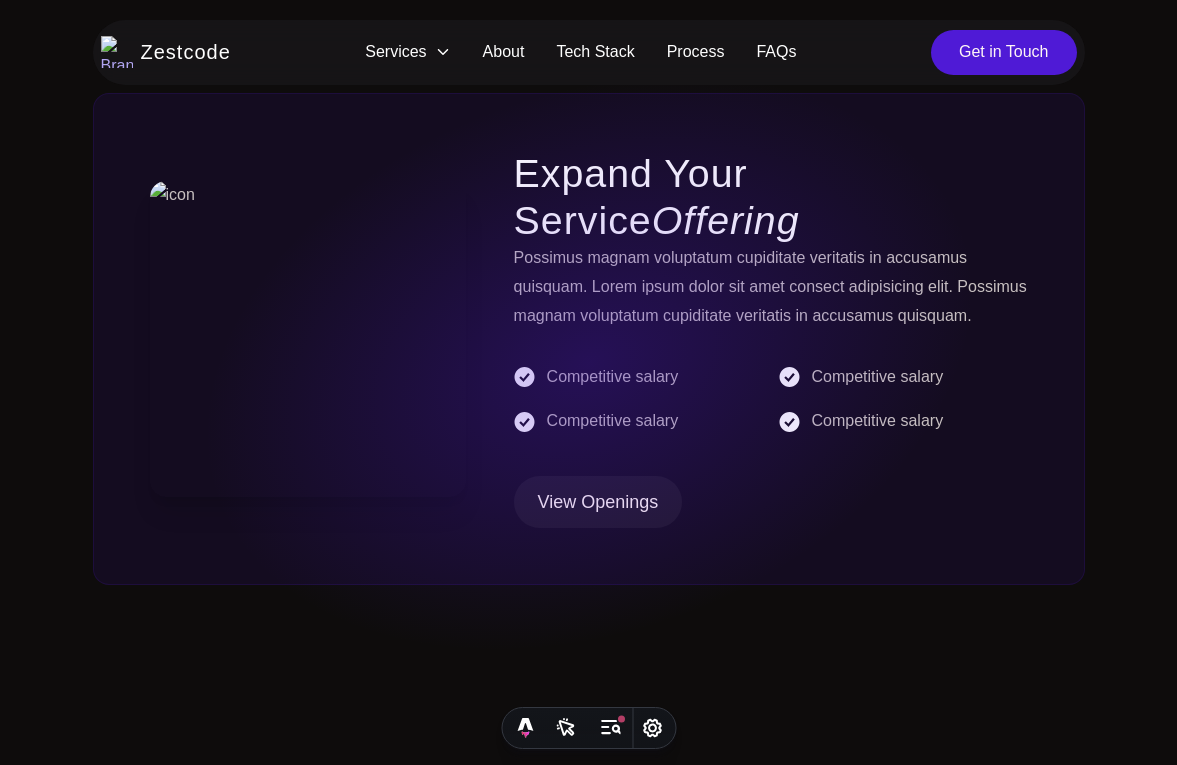 click on "Possimus magnam voluptatum cupiditate veritatis in accusamus quisquam. Lorem ipsum dolor sit amet consect adipisicing elit. Possimus magnam voluptatum cupiditate veritatis in accusamus quisquam." at bounding box center [771, 287] 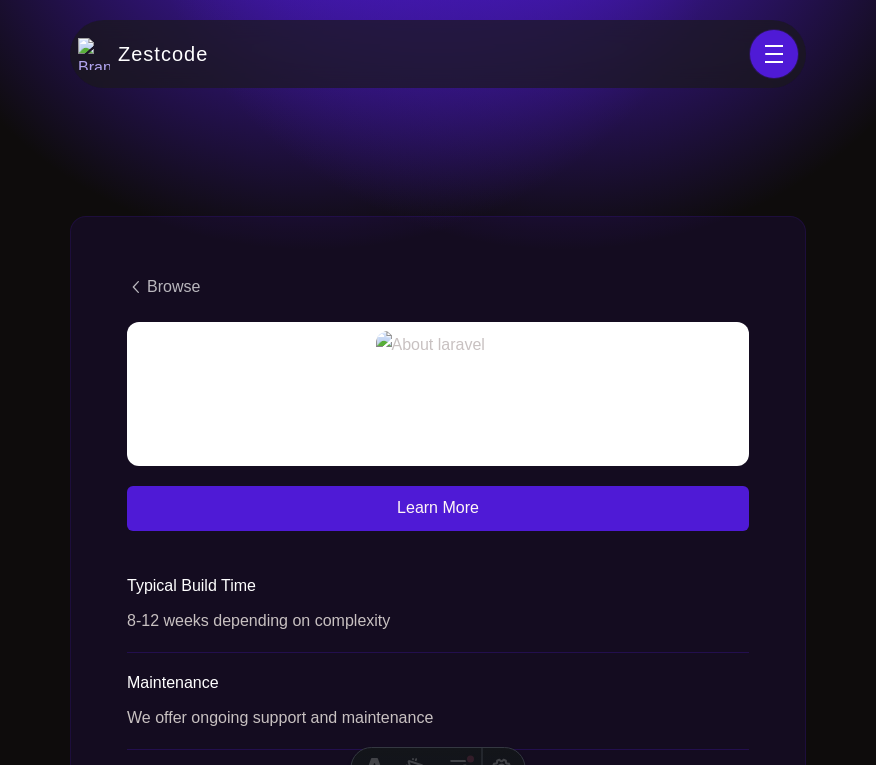 scroll, scrollTop: 0, scrollLeft: 0, axis: both 